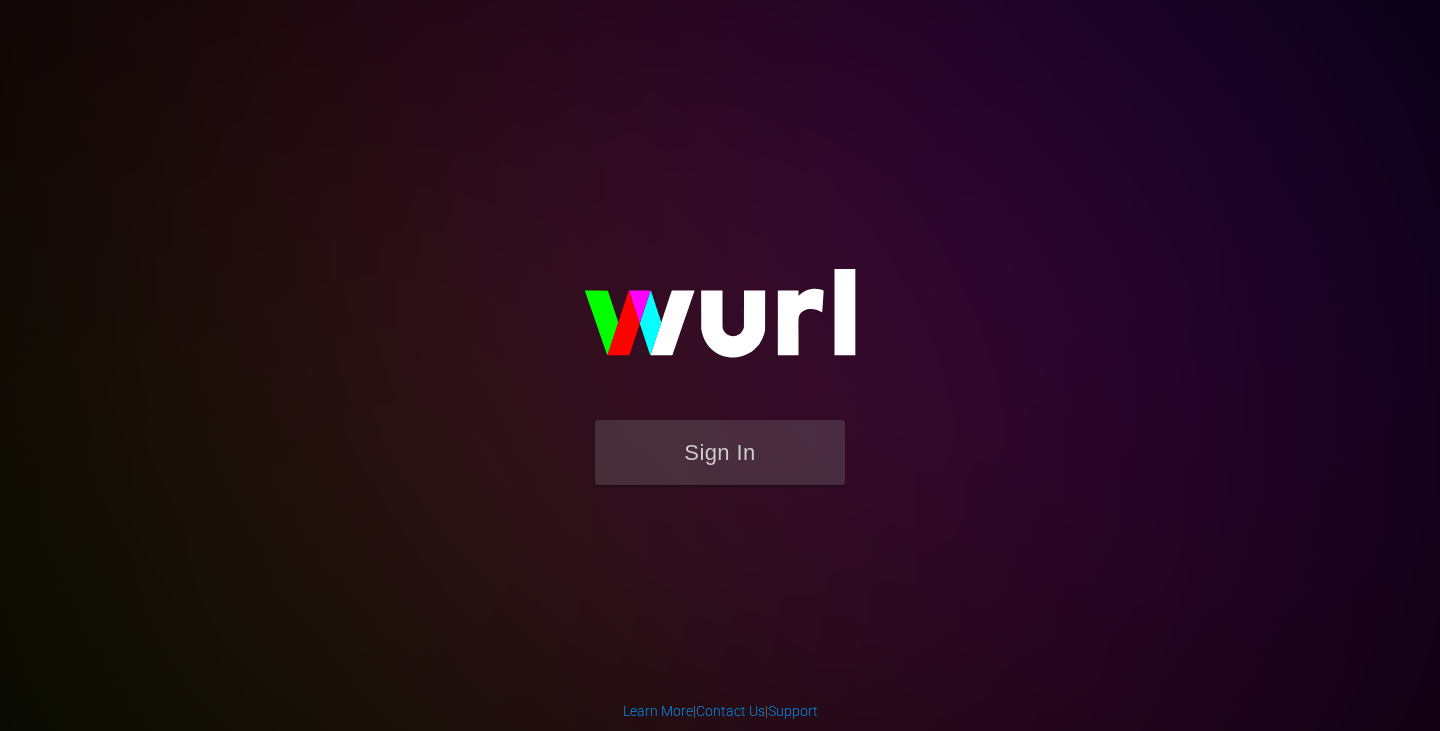 scroll, scrollTop: 0, scrollLeft: 0, axis: both 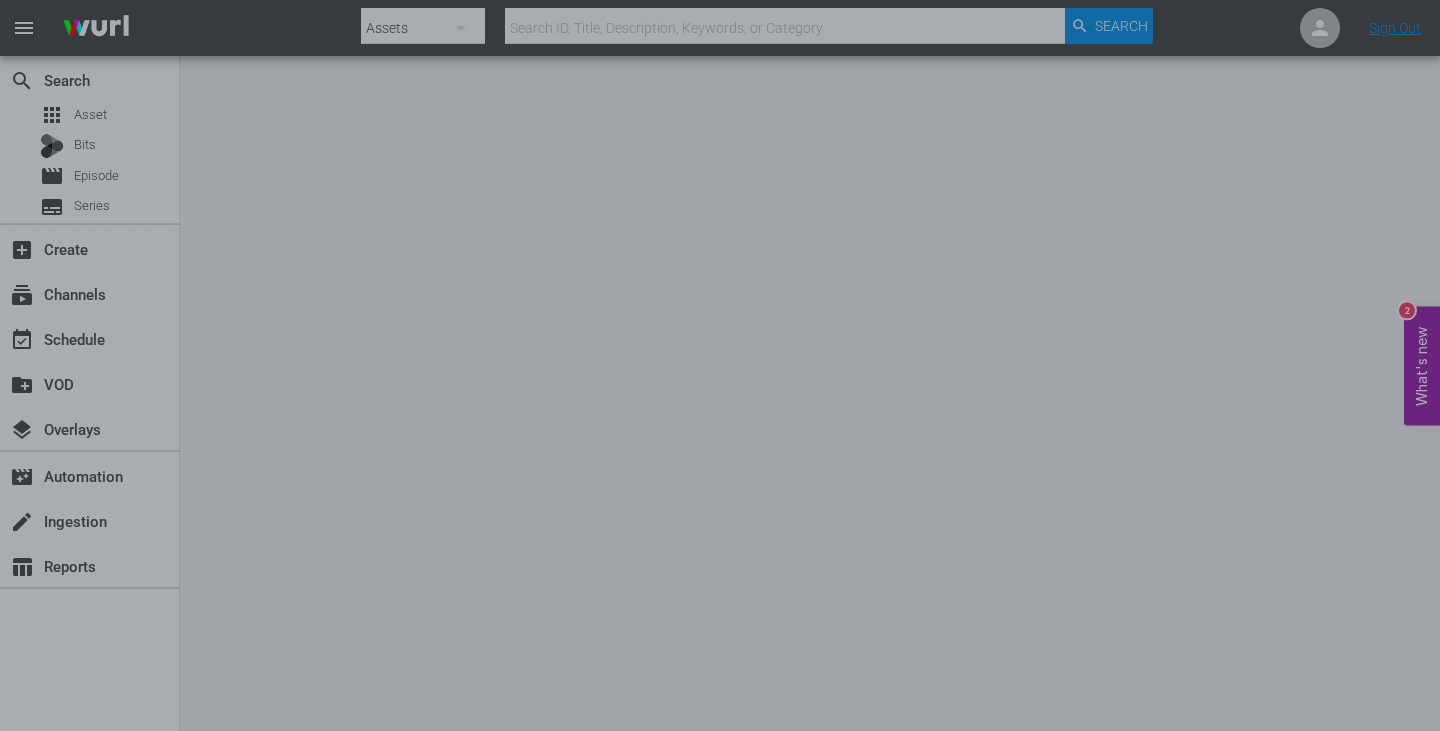 click at bounding box center (720, 365) 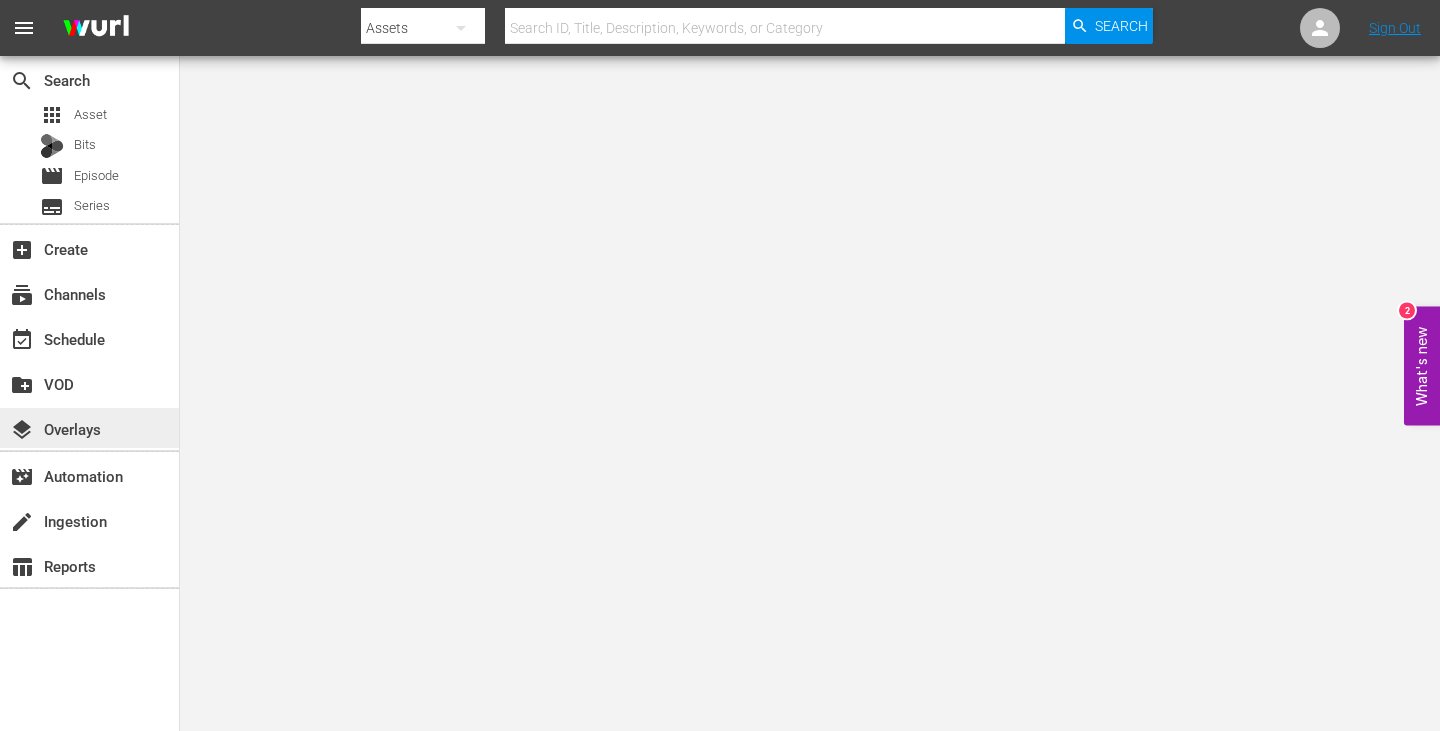 click on "layers   Overlays" at bounding box center [89, 428] 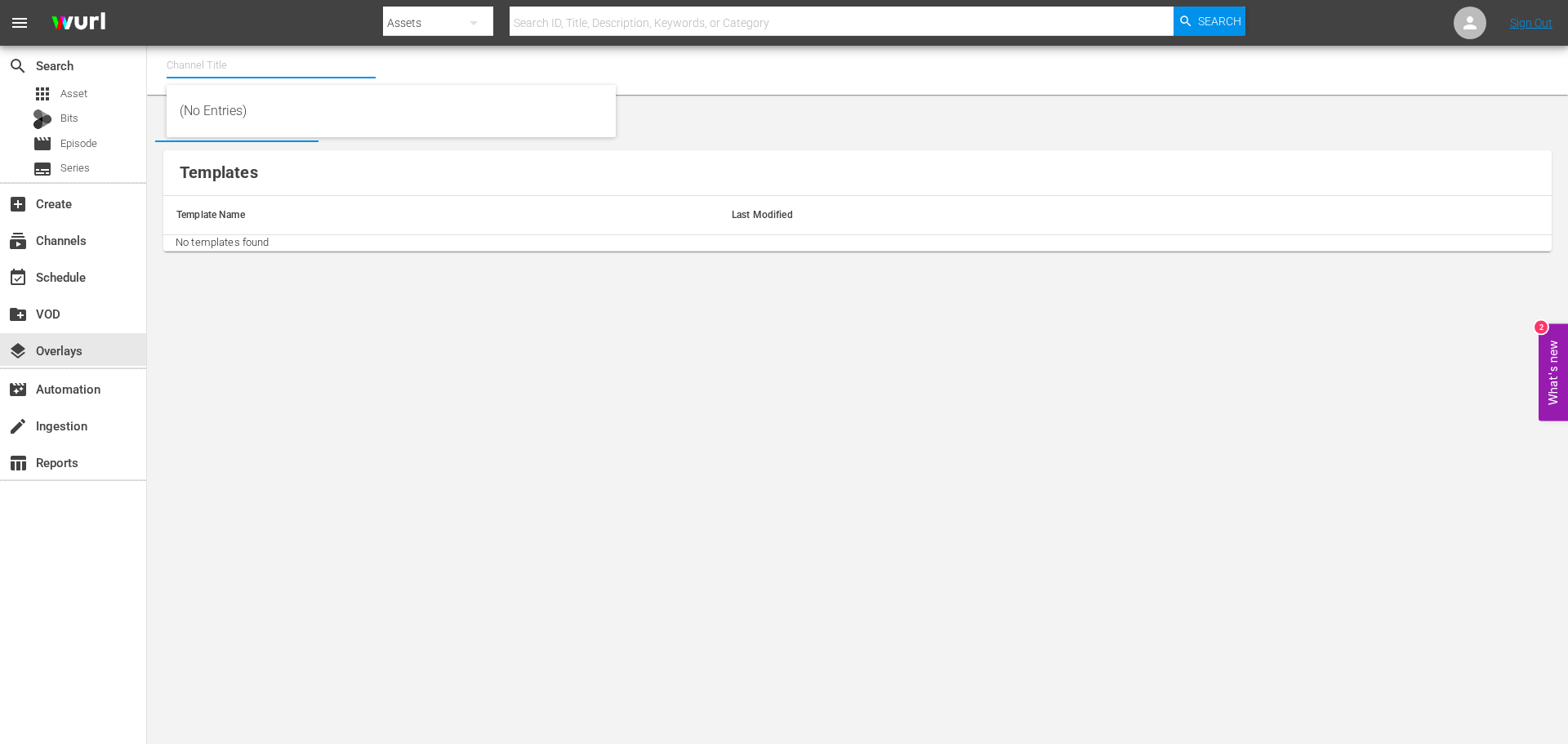 click at bounding box center [271, 65] 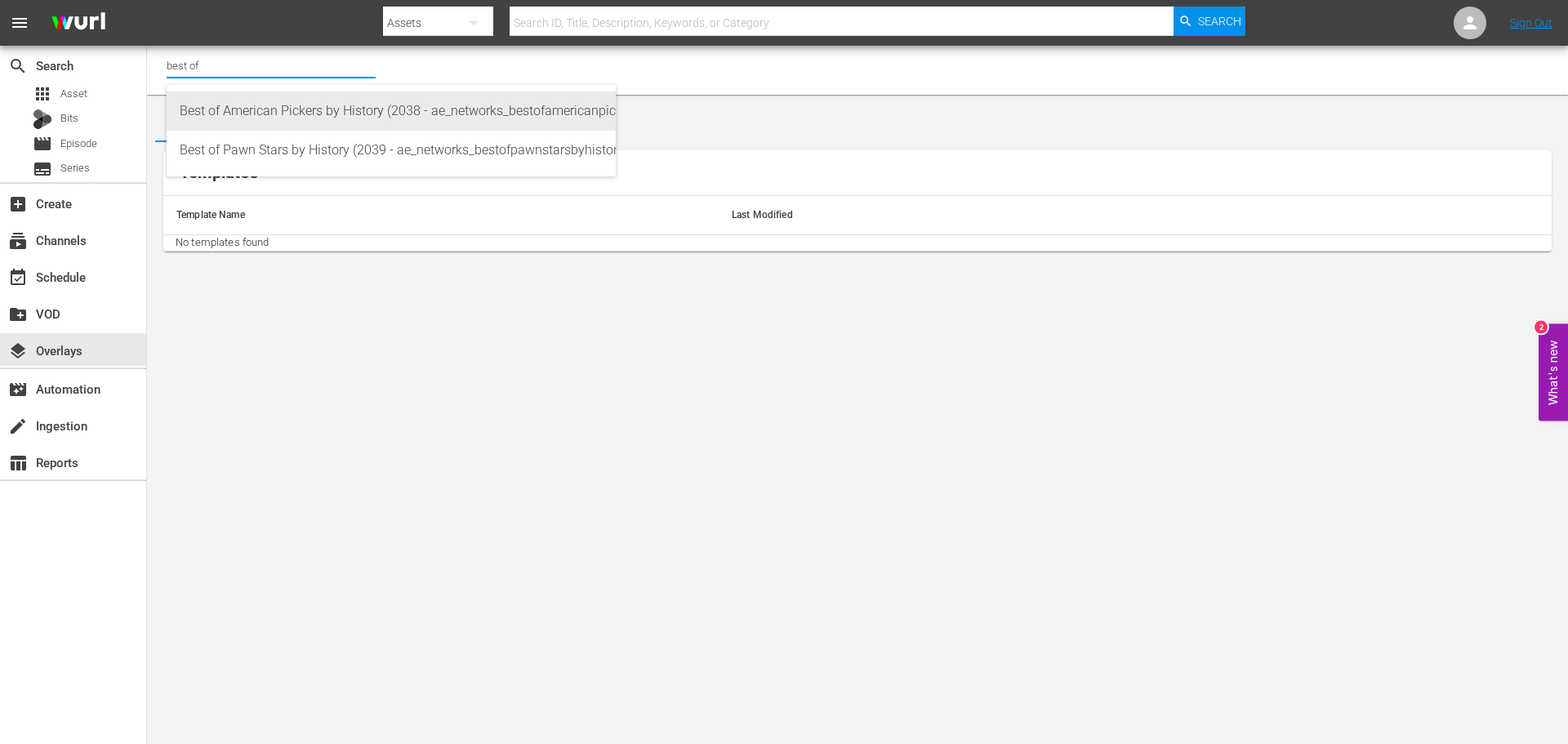 click on "Best of American Pickers by History (2038 - ae_networks_bestofamericanpickersbyhistory_1)" at bounding box center [391, 111] 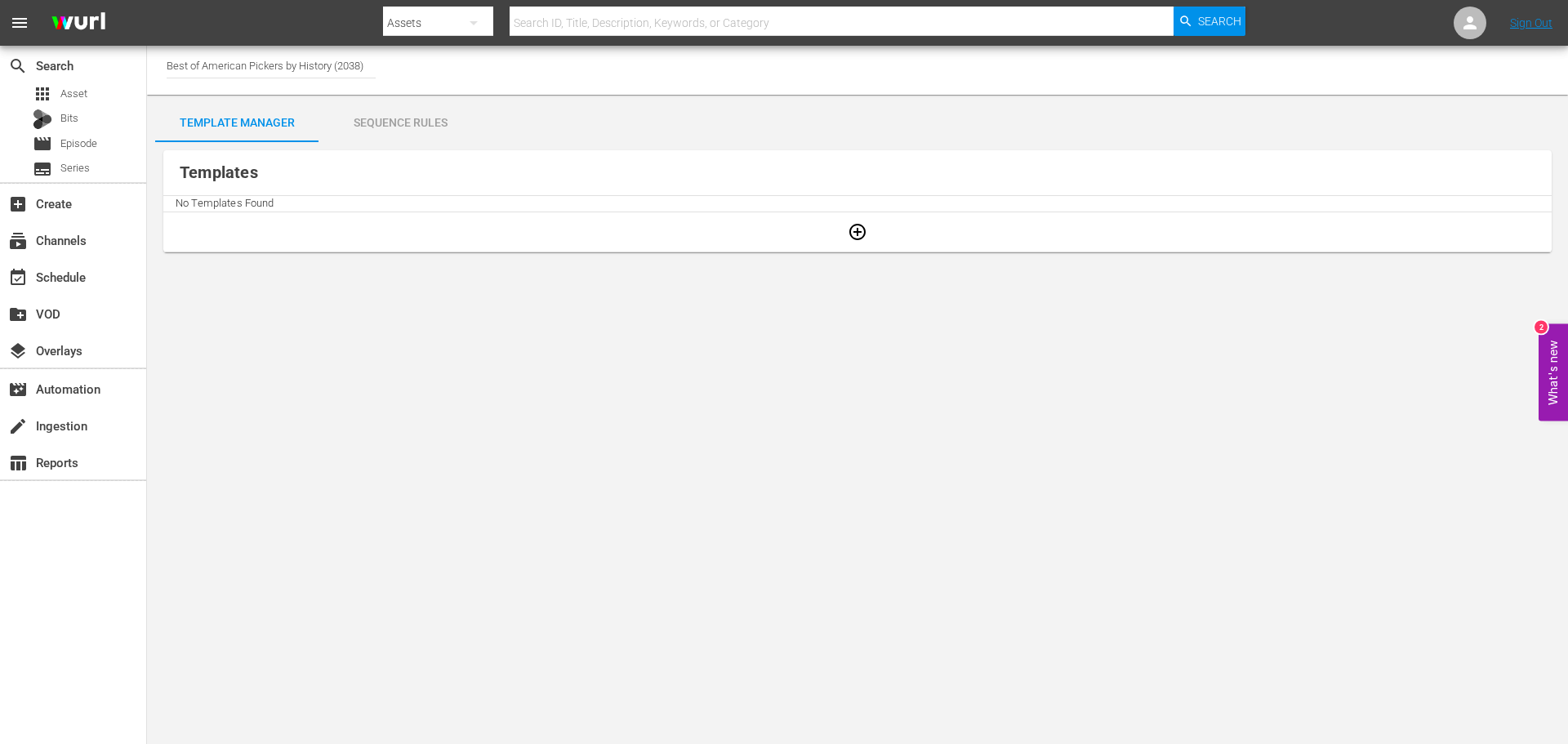 click 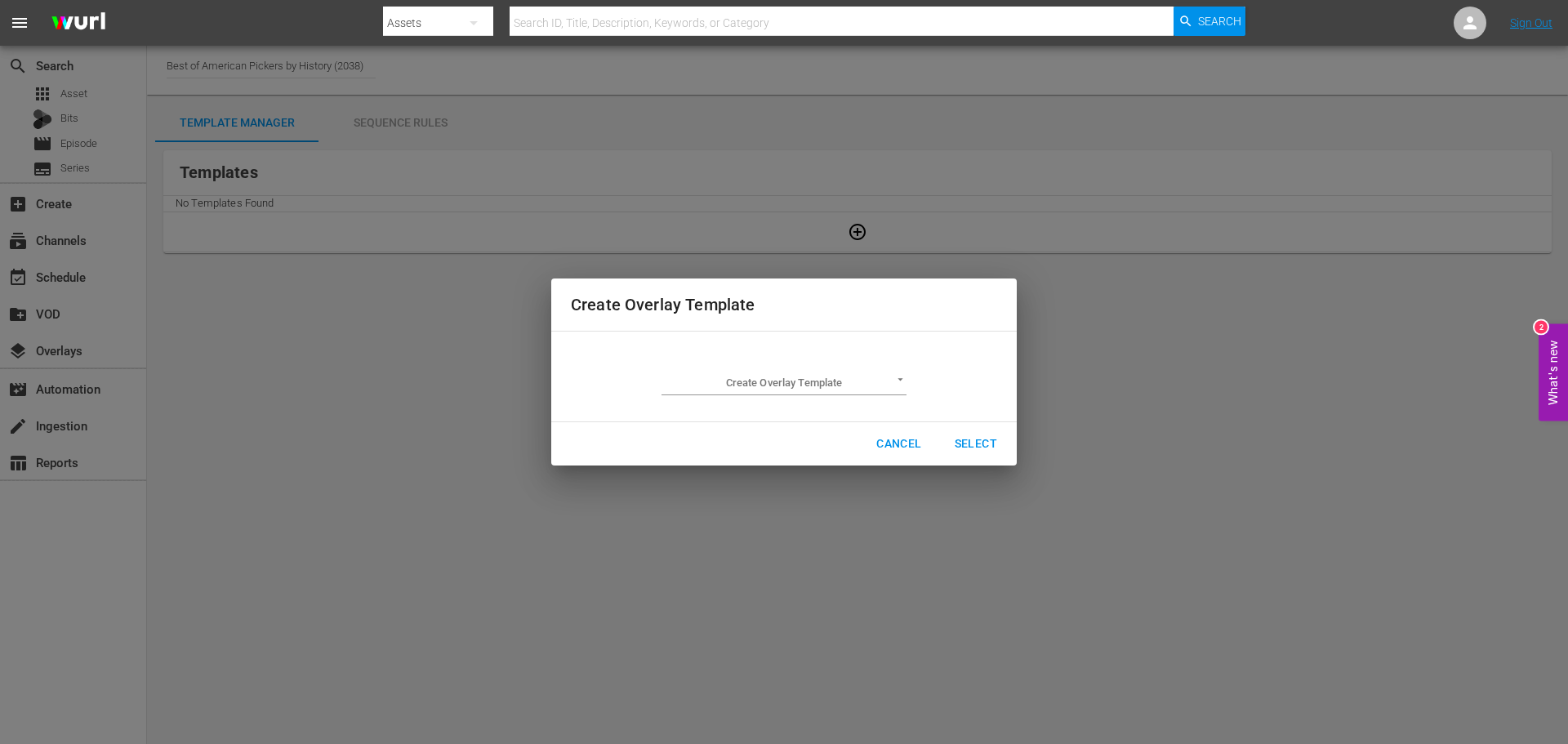 click on "Create Overlay Template ​" at bounding box center (784, 376) 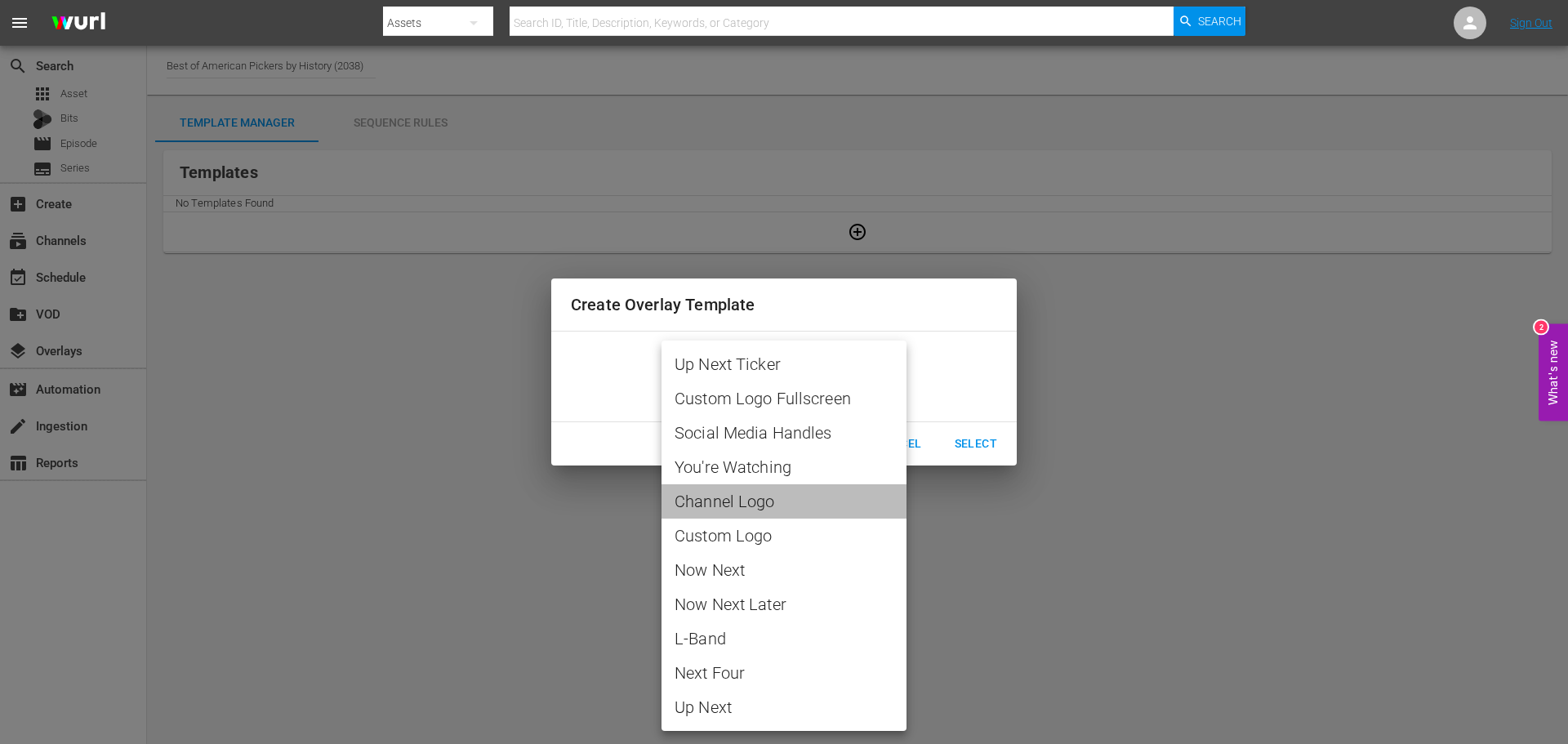 click on "Channel Logo" at bounding box center [784, 501] 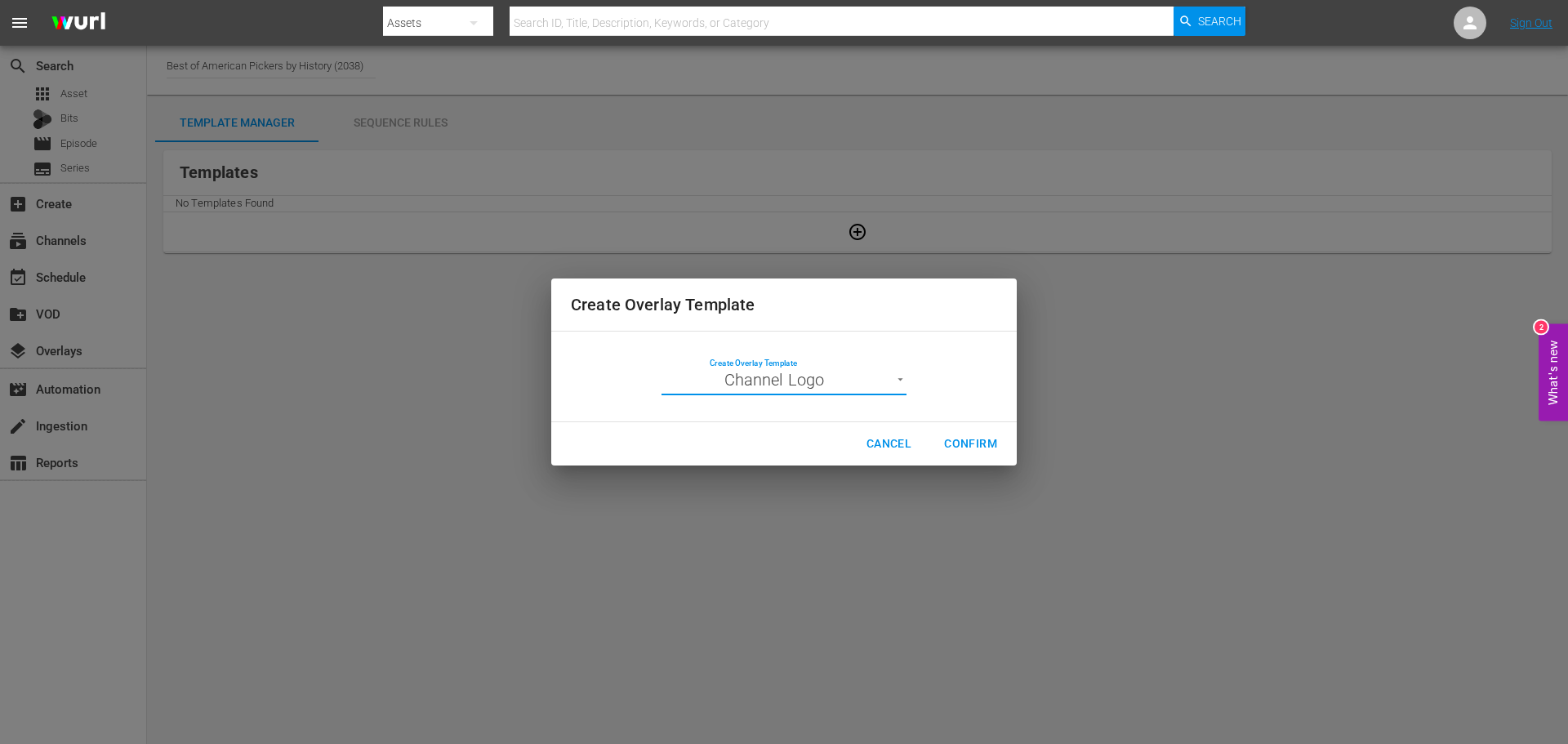 click on "Confirm" at bounding box center [970, 443] 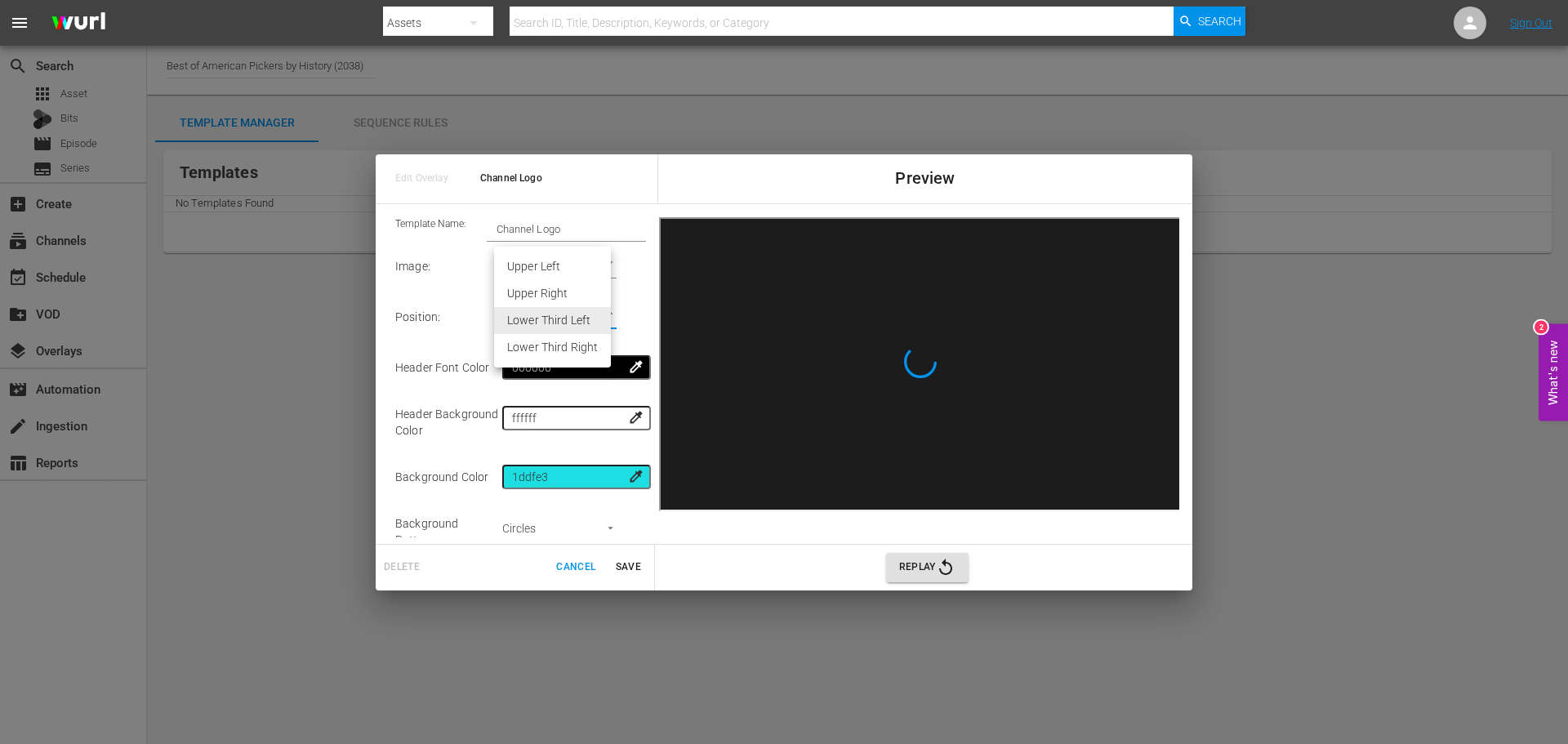 click on "menu Search By Assets Search ID, Title, Description, Keywords, or Category Search Sign Out search   Search apps Asset Bits movie Episode subtitles Series add_box   Create subscriptions   Channels event_available   Schedule create_new_folder   VOD layers   Overlays movie_filter   Automation create   Ingestion table_chart   Reports Channel Title Best of American Pickers by History (2038) Template Manager Sequence Rules Templates No Templates Found Rules Rule Name Created Applied To Status No rules found
What's new 2 Edit Overlay Channel Logo Preview Template Name: Channel Logo Image : Channel Logo Channel Logo Position : Lower Third Left Lower Third Left Header Font Color 000000 colorize Header Background Color ffffff colorize Background Color 1ddfe3 colorize Background Pattern : Circles background-image: url('[URL][DOMAIN_NAME]); Font : Quicksand quicksand Title Font Color Save" at bounding box center [784, 372] 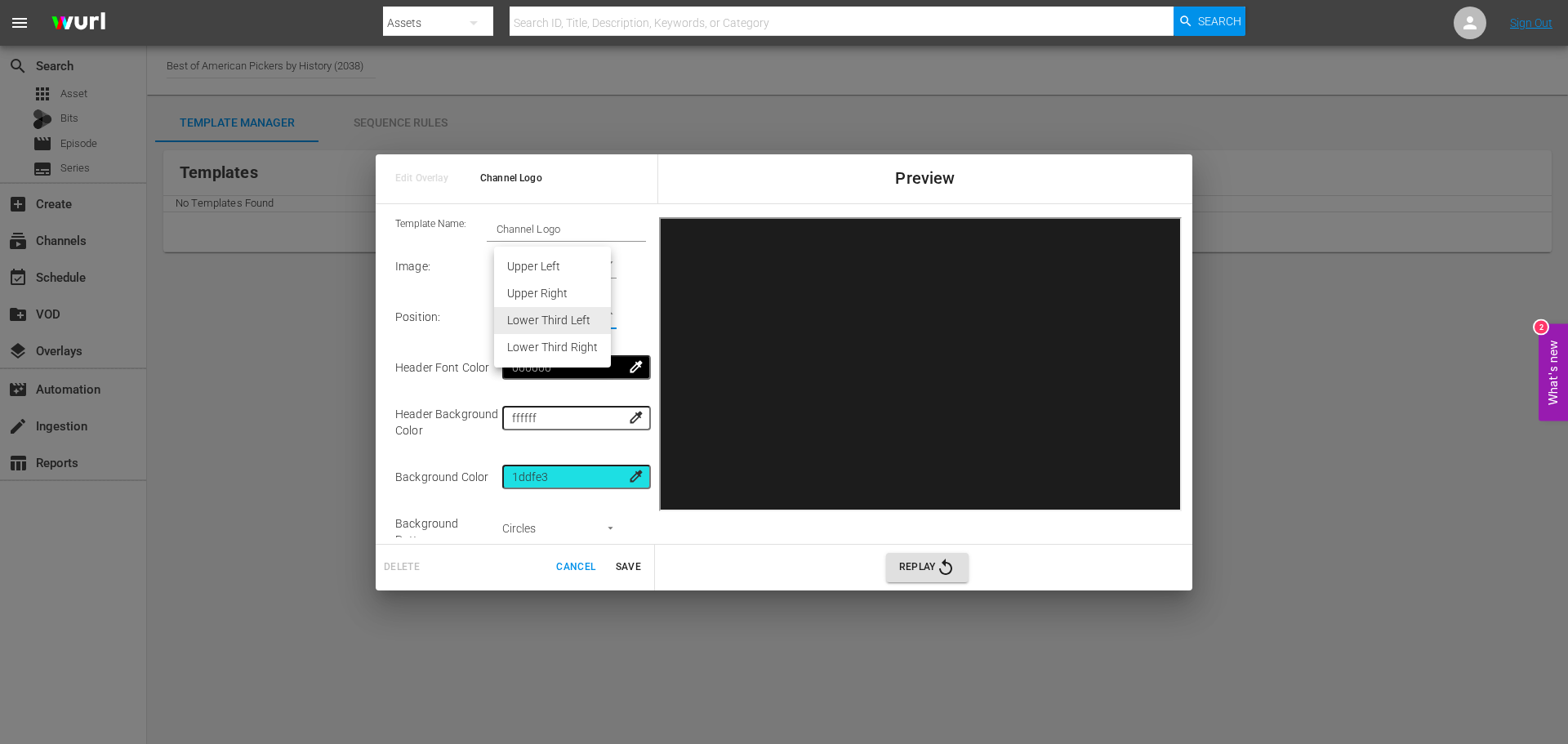 click on "Lower Third Right" at bounding box center (552, 347) 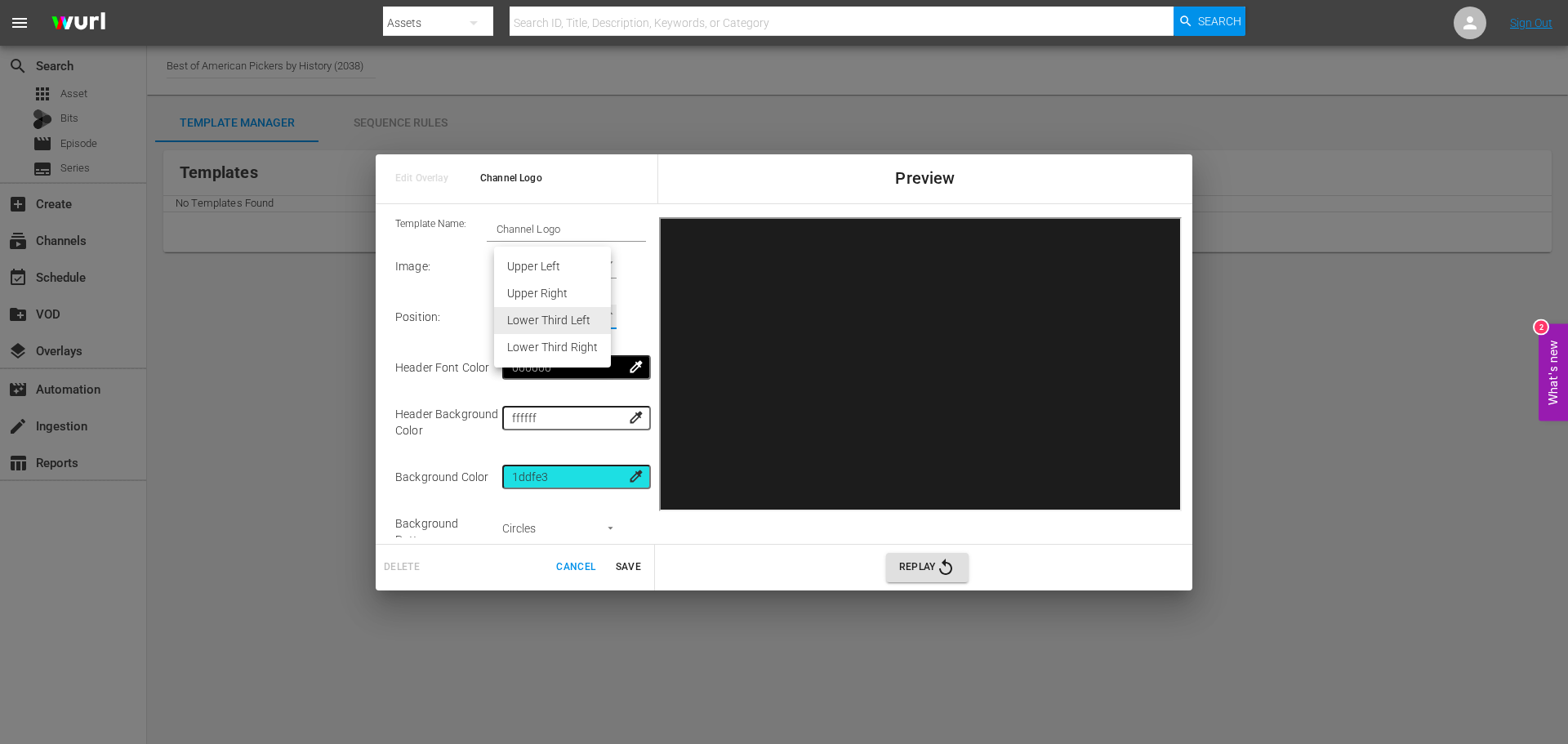 type on "Lower Third Right" 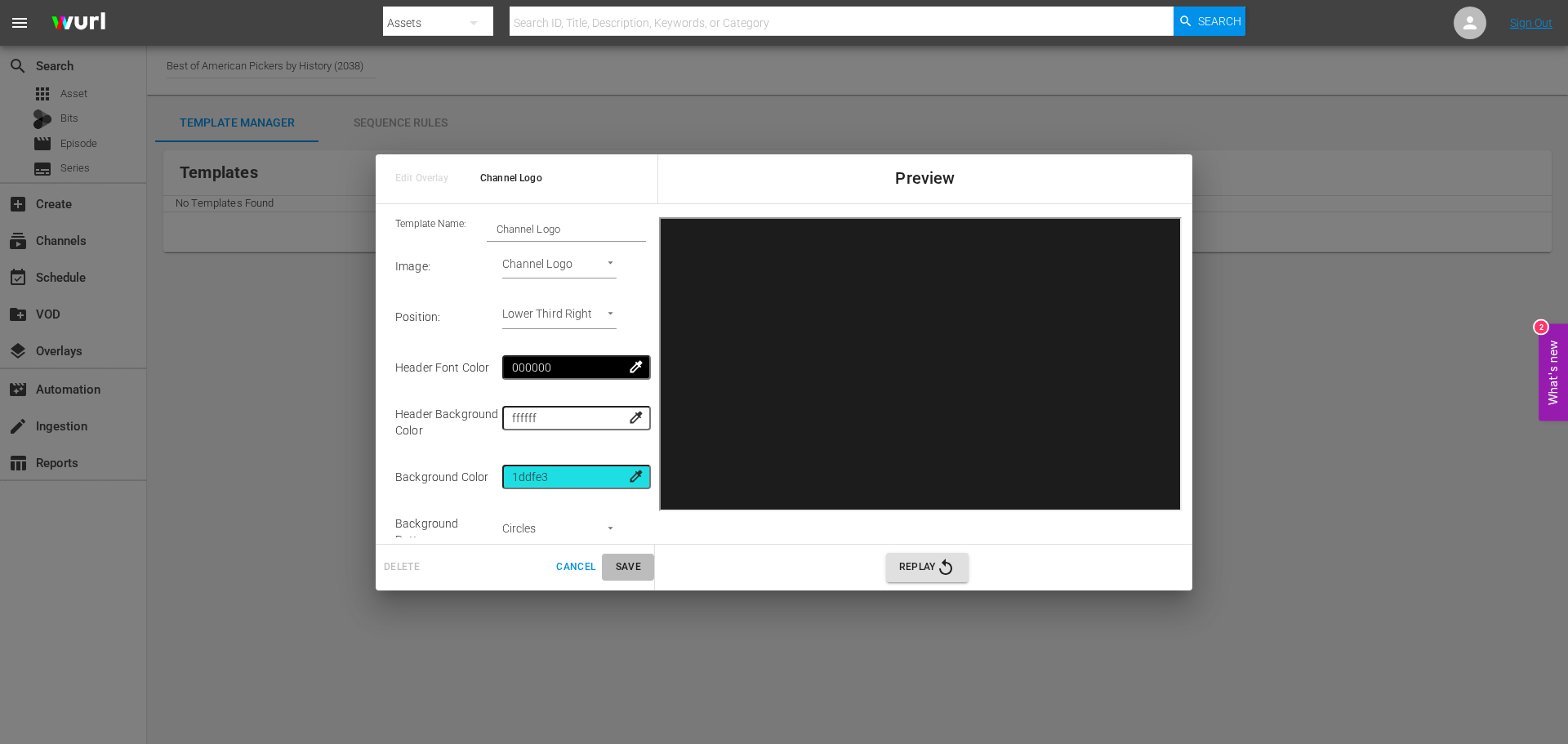 click on "Save" at bounding box center [628, 567] 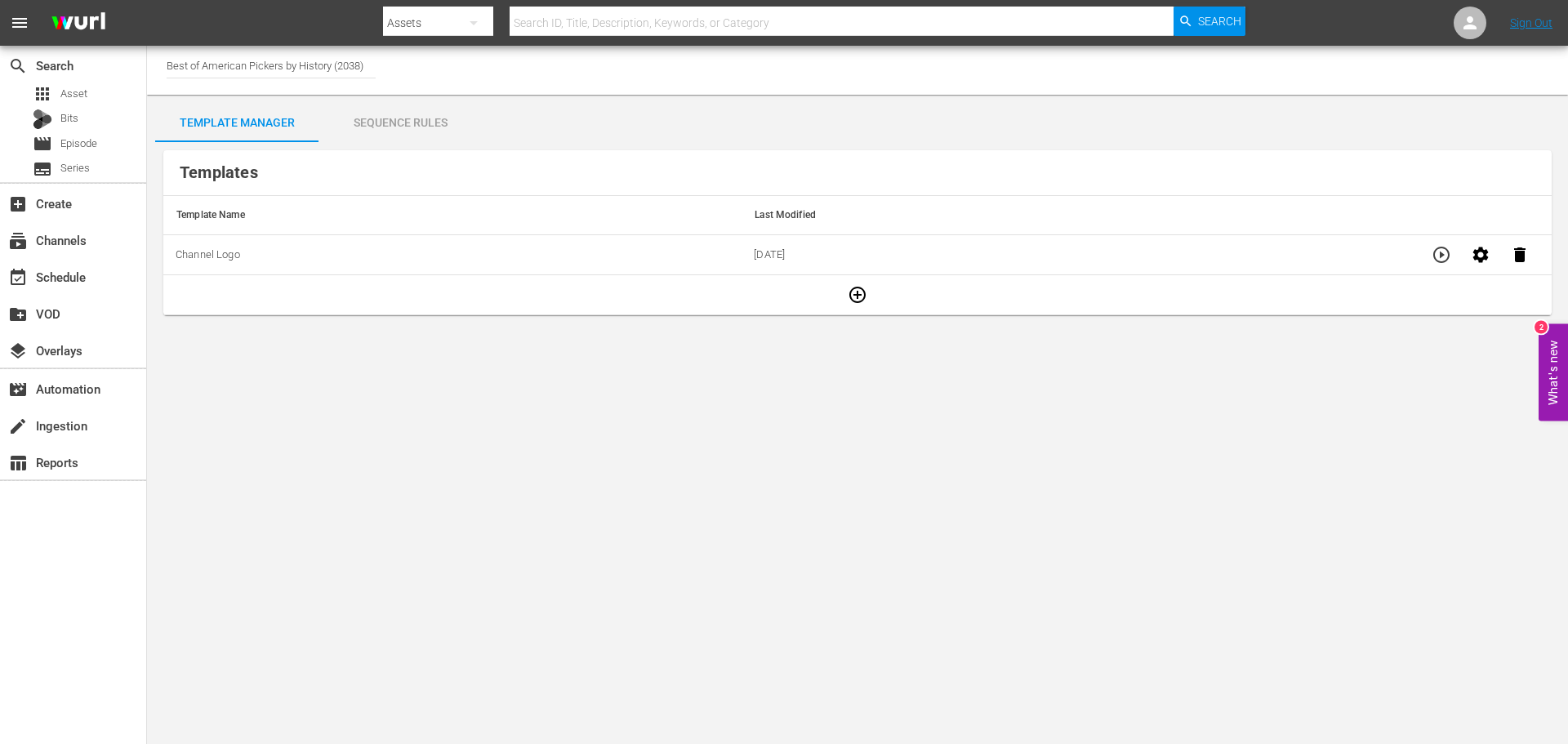 click on "Sequence Rules" at bounding box center (400, 123) 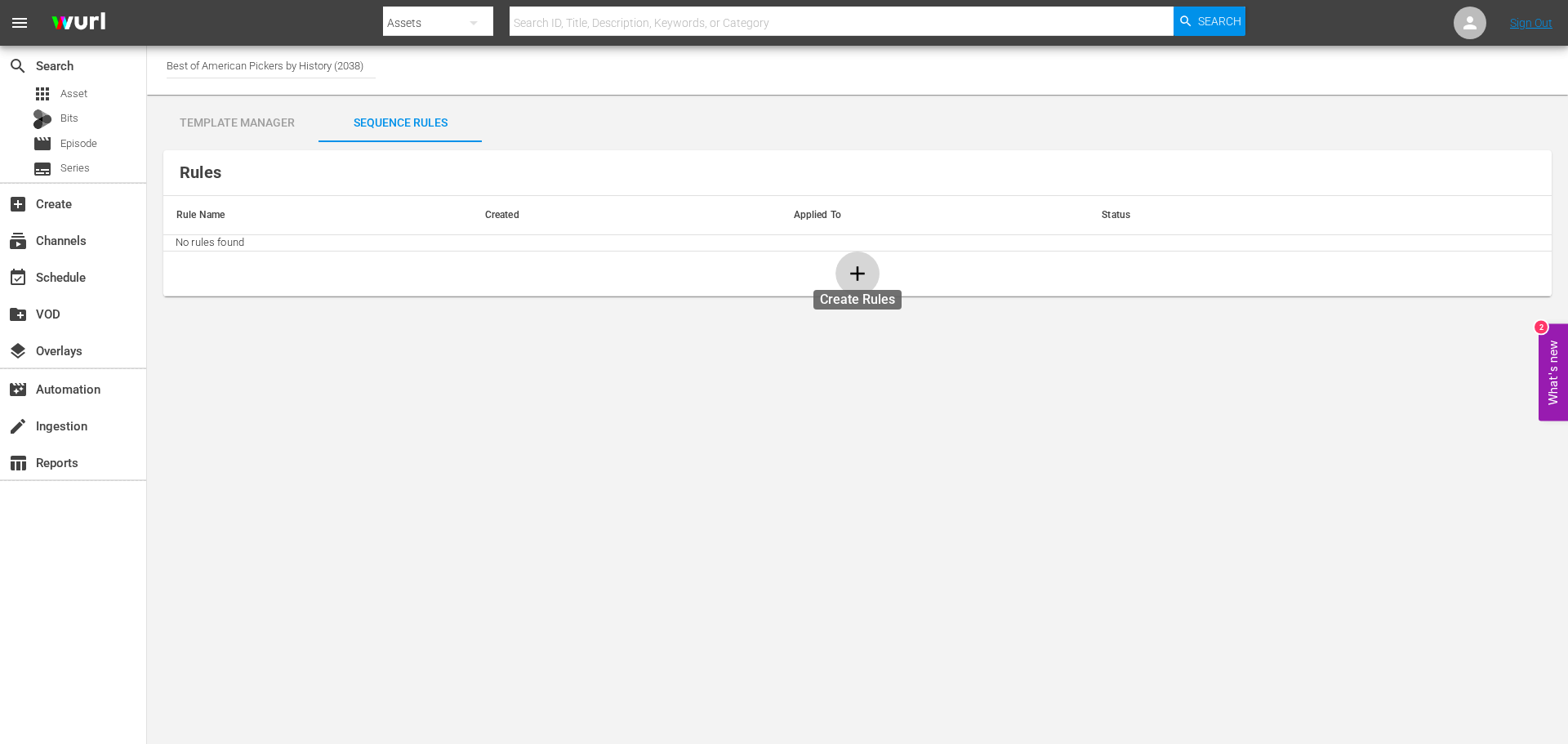 click 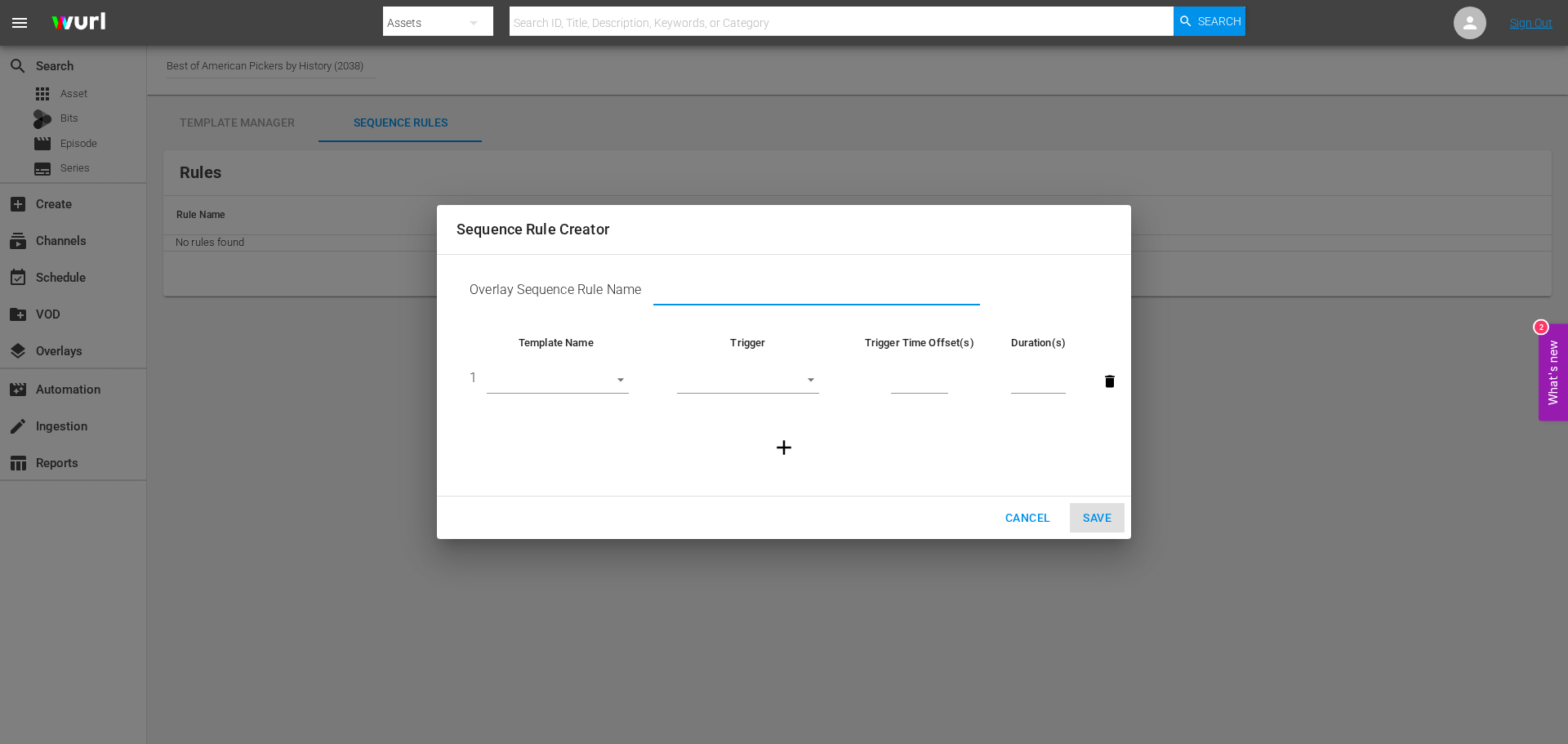 click at bounding box center (817, 293) 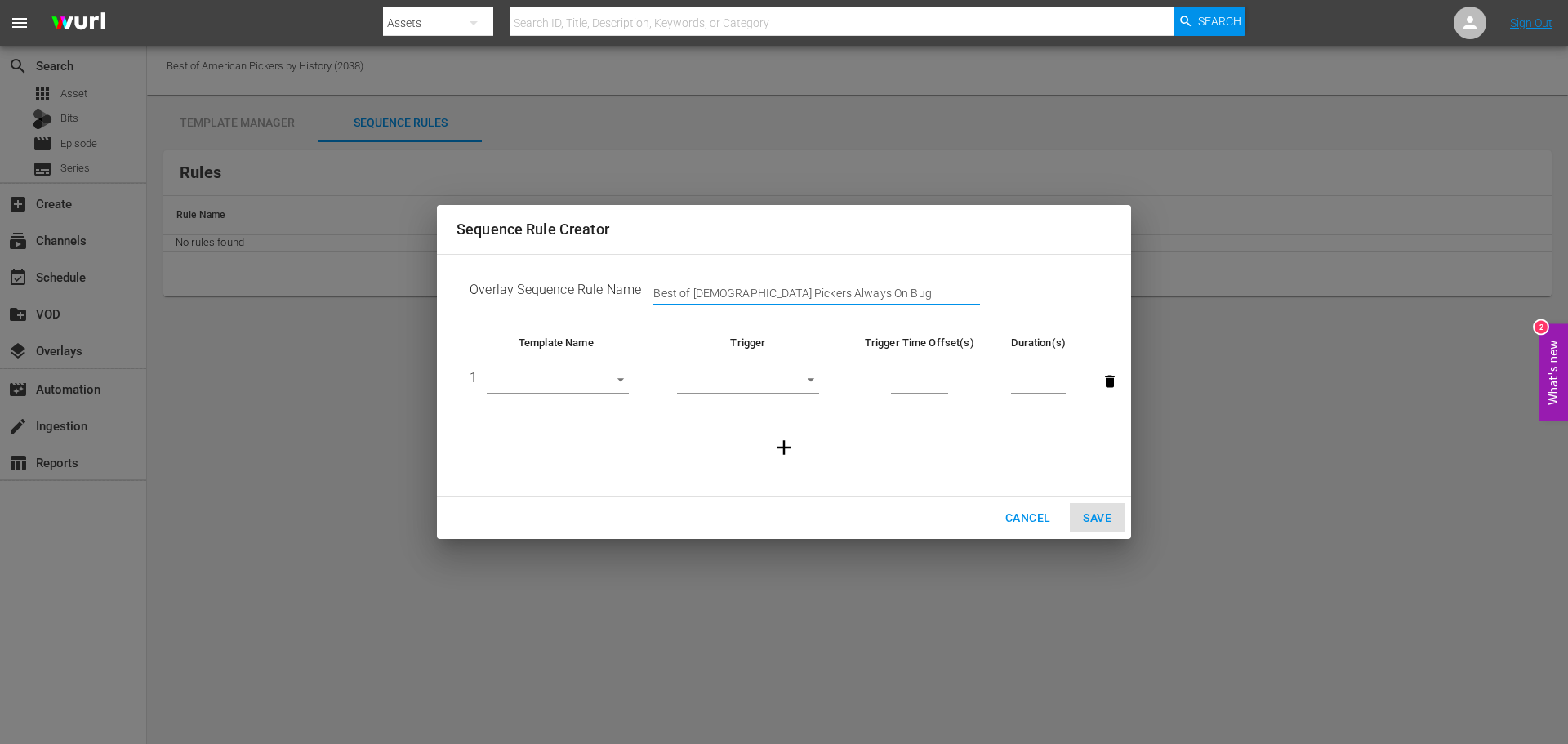type on "Best of [DEMOGRAPHIC_DATA] Pickers Always On Bug" 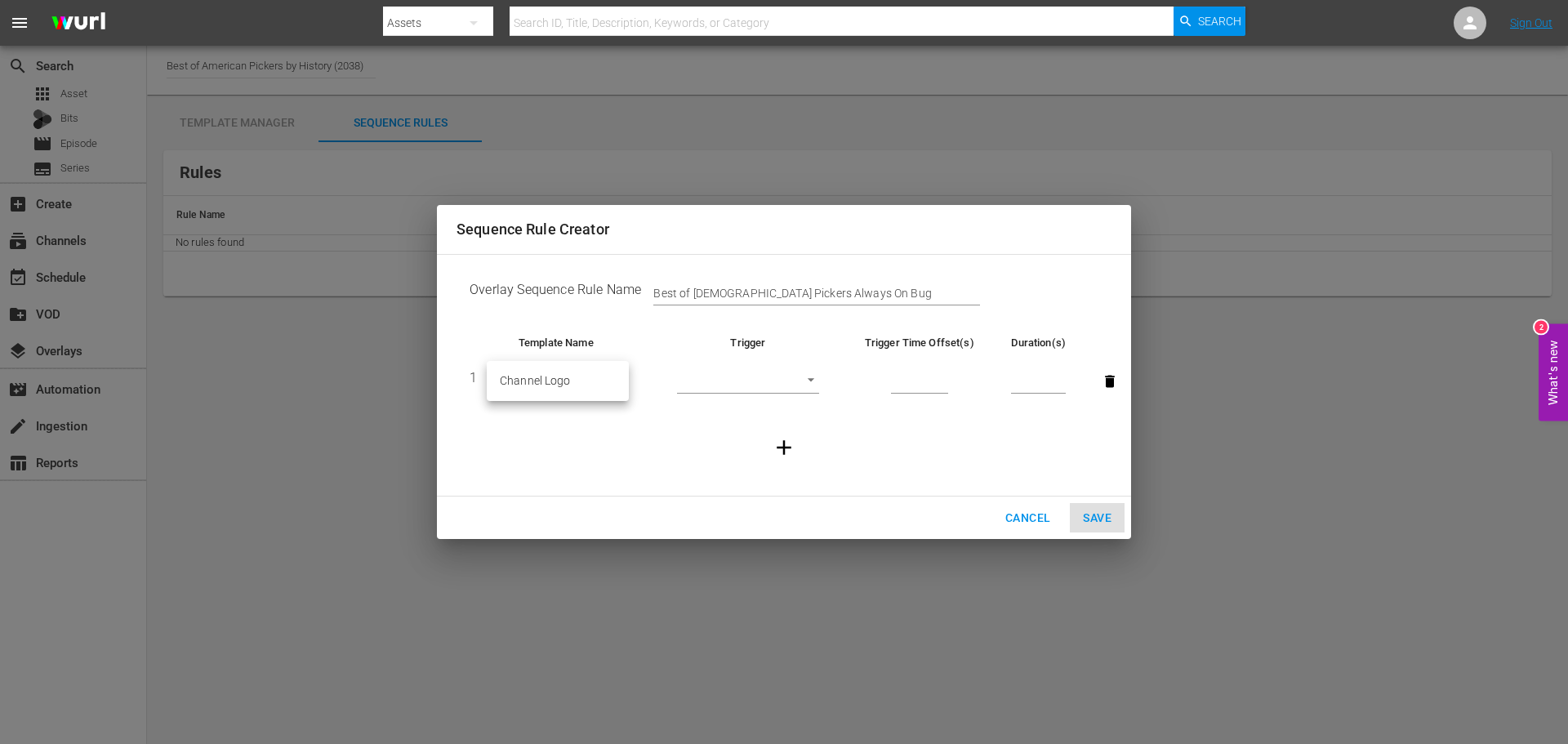 click on "Channel Logo" at bounding box center [558, 381] 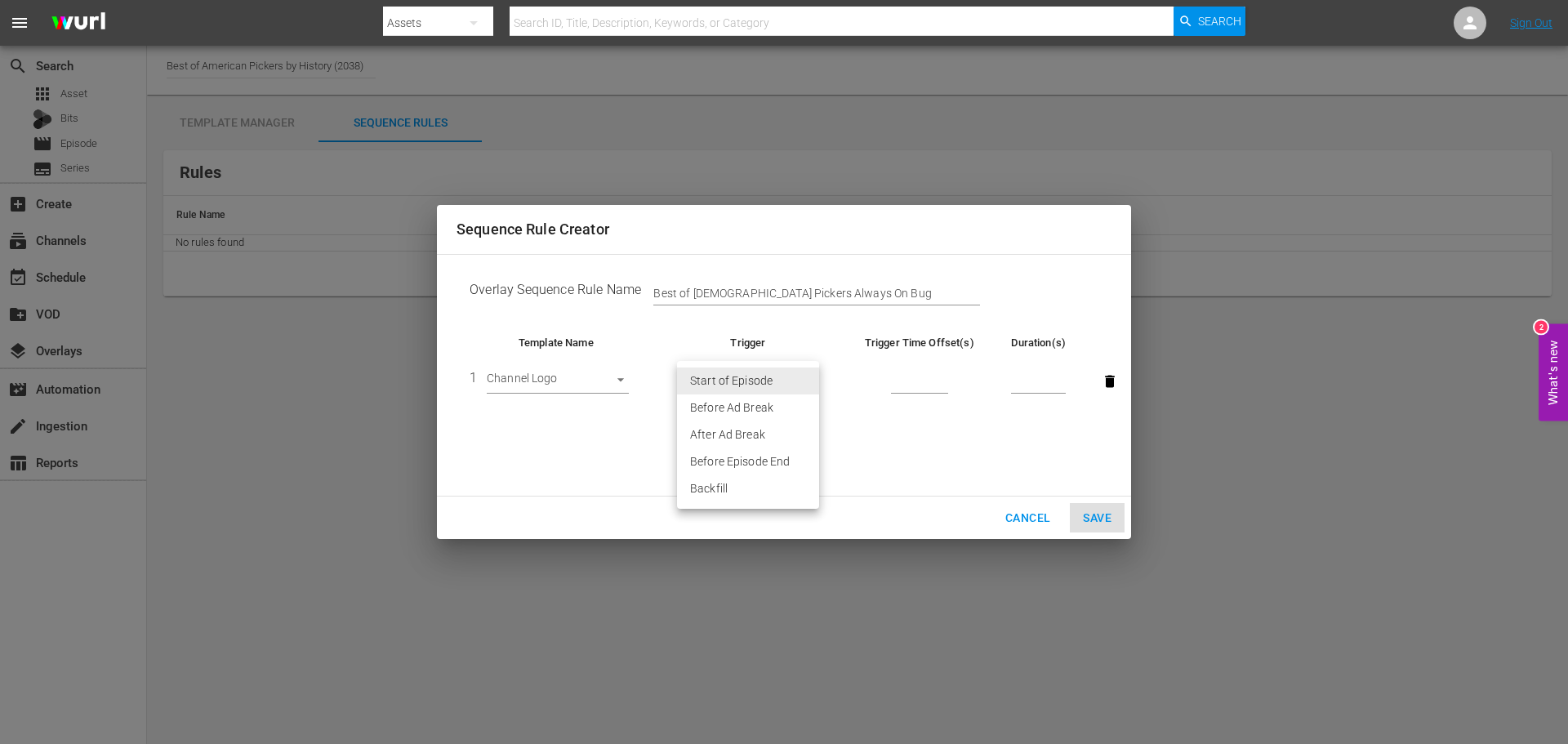 click on "menu Search By Assets Search ID, Title, Description, Keywords, or Category Search Sign Out search   Search apps Asset Bits movie Episode subtitles Series add_box   Create subscriptions   Channels event_available   Schedule create_new_folder   VOD layers   Overlays movie_filter   Automation create   Ingestion table_chart   Reports Channel Title Best of American Pickers by History (2038) Template Manager Sequence Rules Templates Template Name Last Modified Channel Logo [DATE] Rules Rule Name Created Applied To Status No rules found
What's new 2 Sequence Rule Creator Overlay Sequence Rule Name Best of [DEMOGRAPHIC_DATA] Pickers Always On Bug Template Name Trigger Trigger Time Offset(s) Duration(s) 1 Channel Logo 30283 ​ Cancel Save Start of Episode Before Ad Break After Ad Break Before Episode End Backfill" at bounding box center (784, 372) 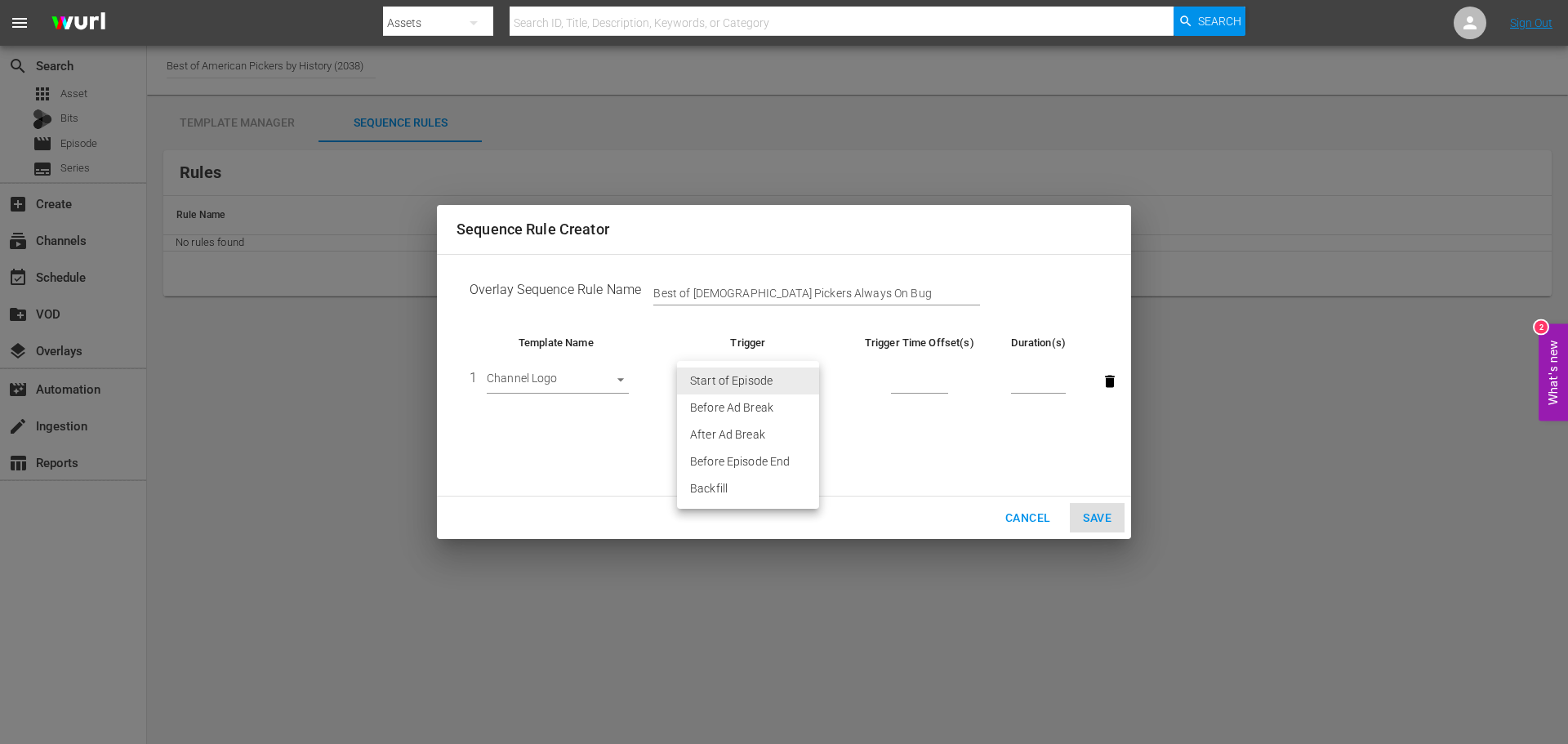 type on "BACKFILL" 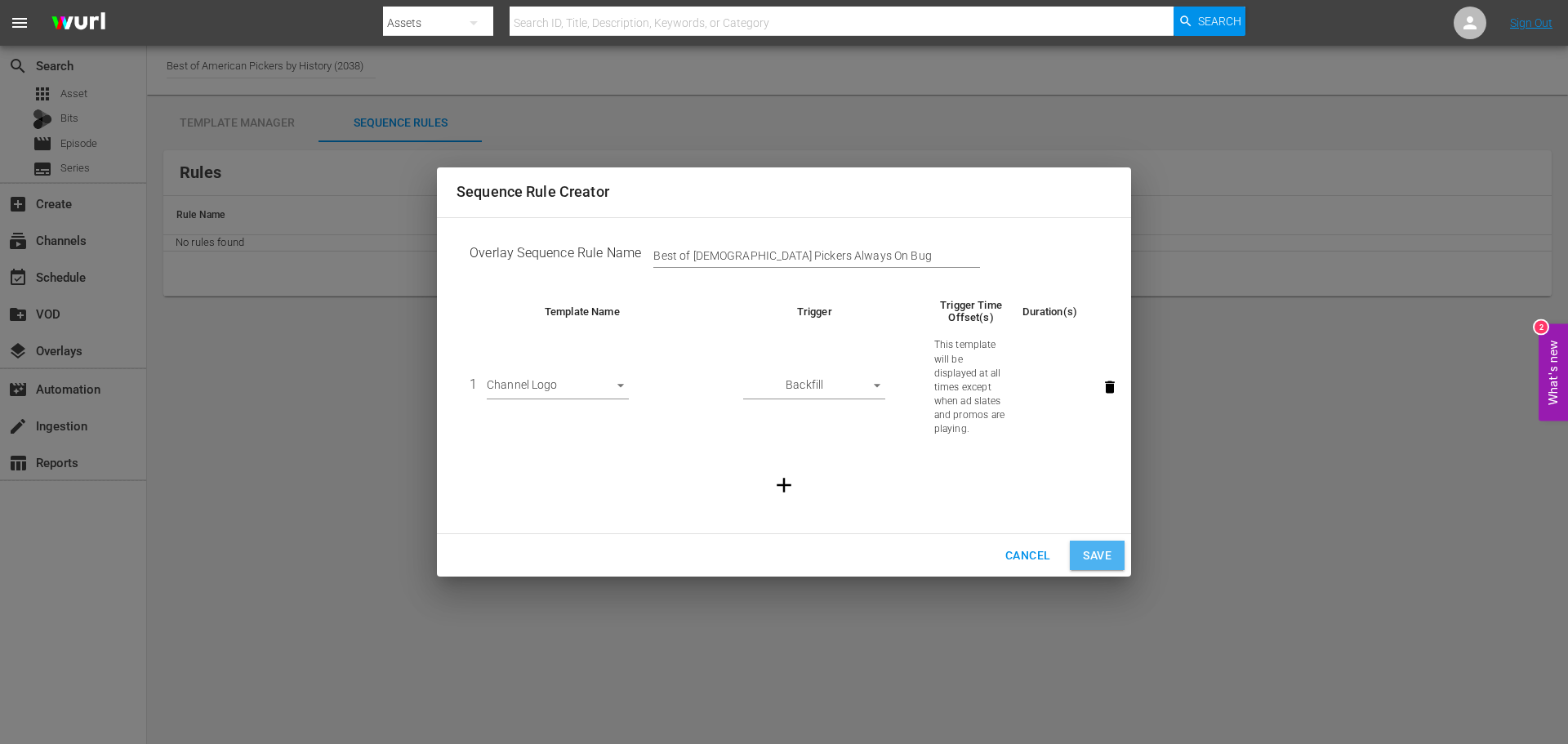 click on "Save" at bounding box center (1097, 555) 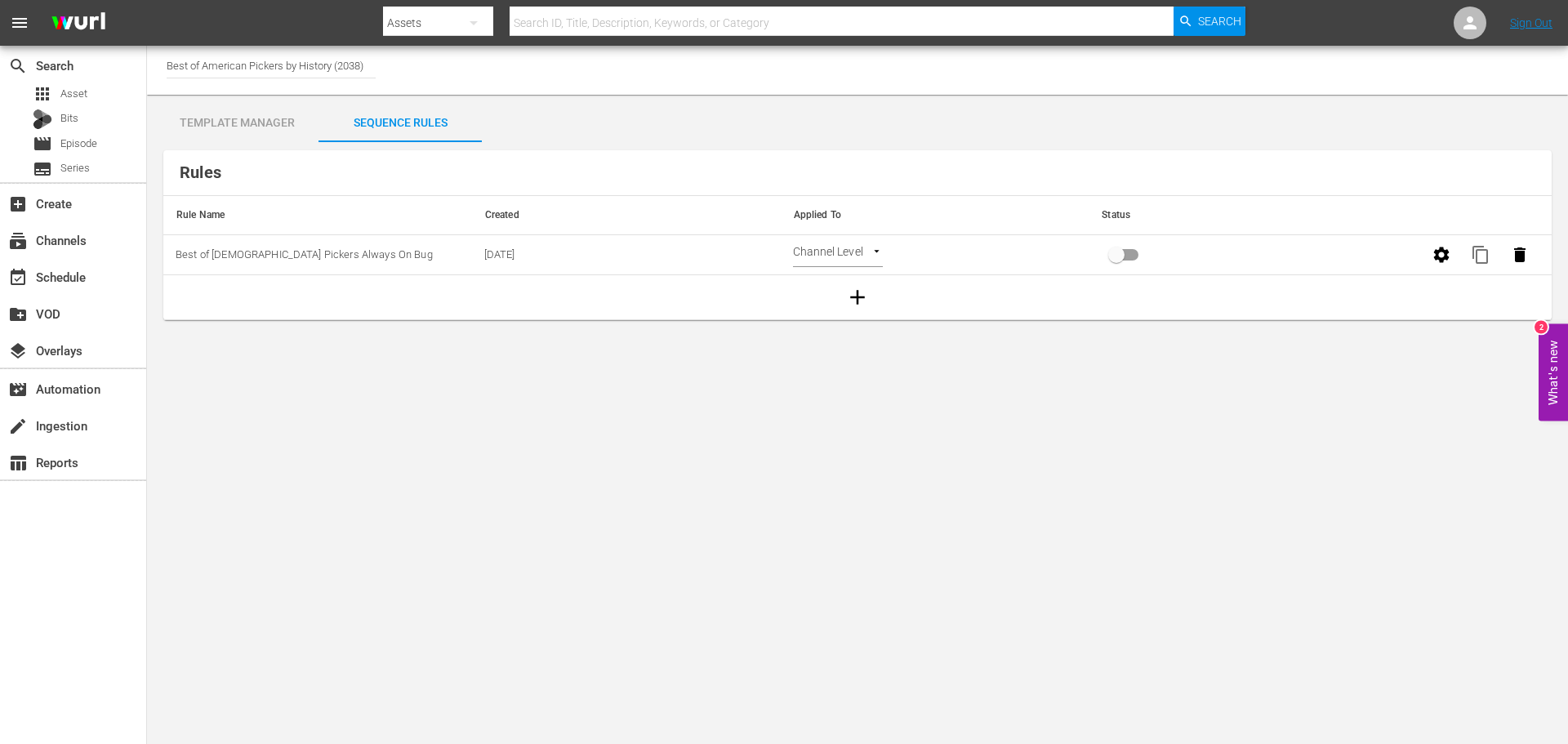 click at bounding box center (1116, 258) 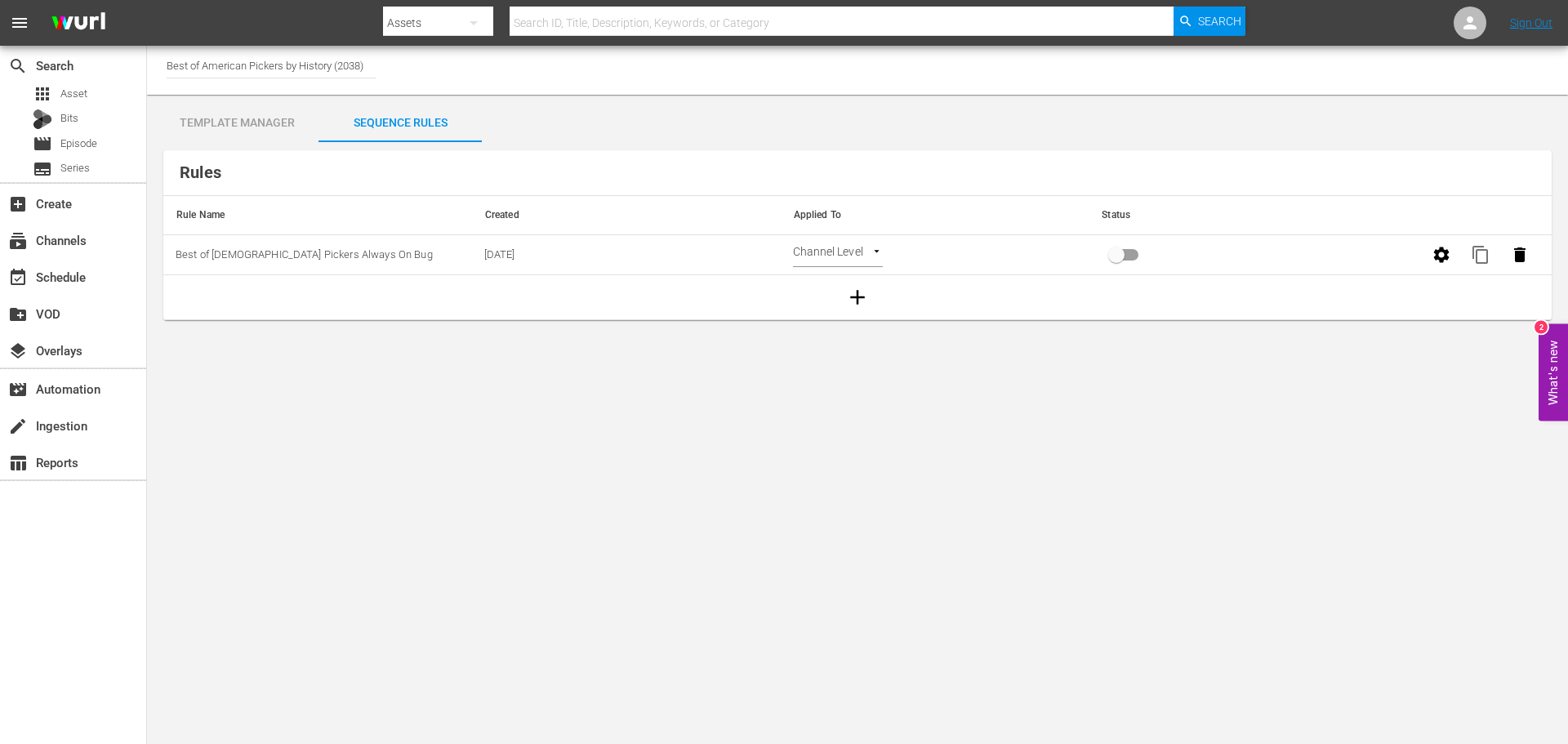 checkbox on "true" 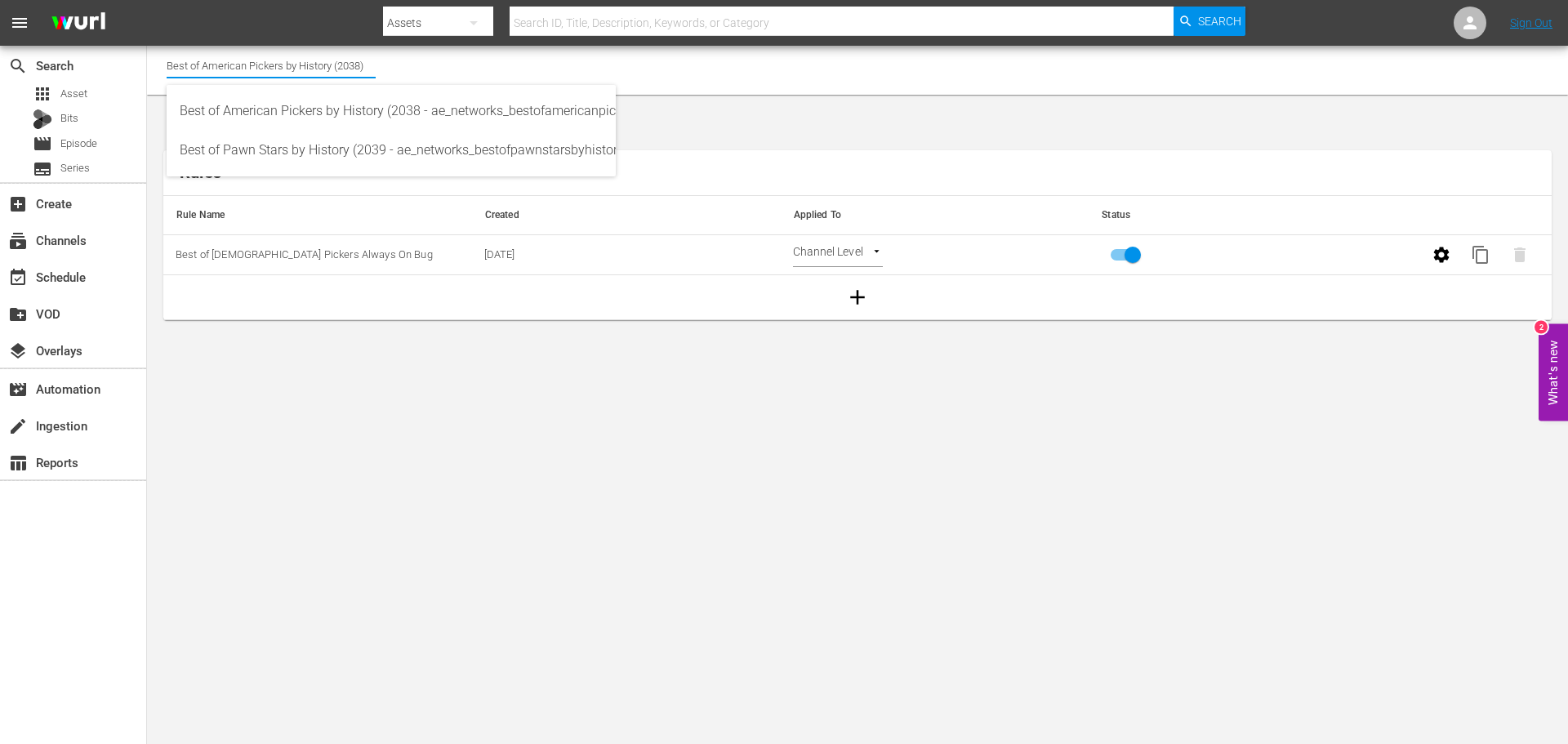 click on "Best of American Pickers by History (2038)" at bounding box center (271, 65) 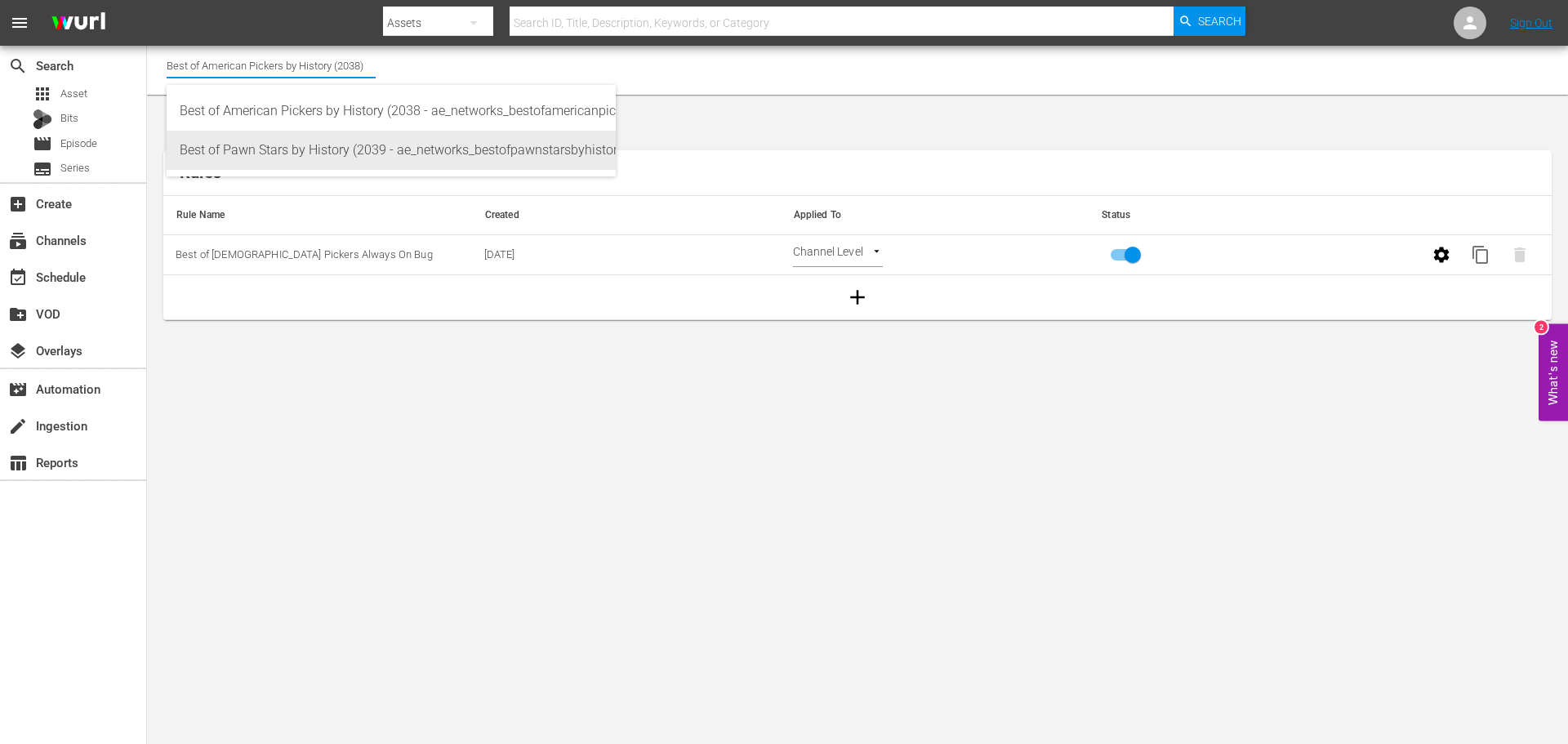 click on "Best of Pawn Stars by History (2039 - ae_networks_bestofpawnstarsbyhistory_1)" at bounding box center [391, 150] 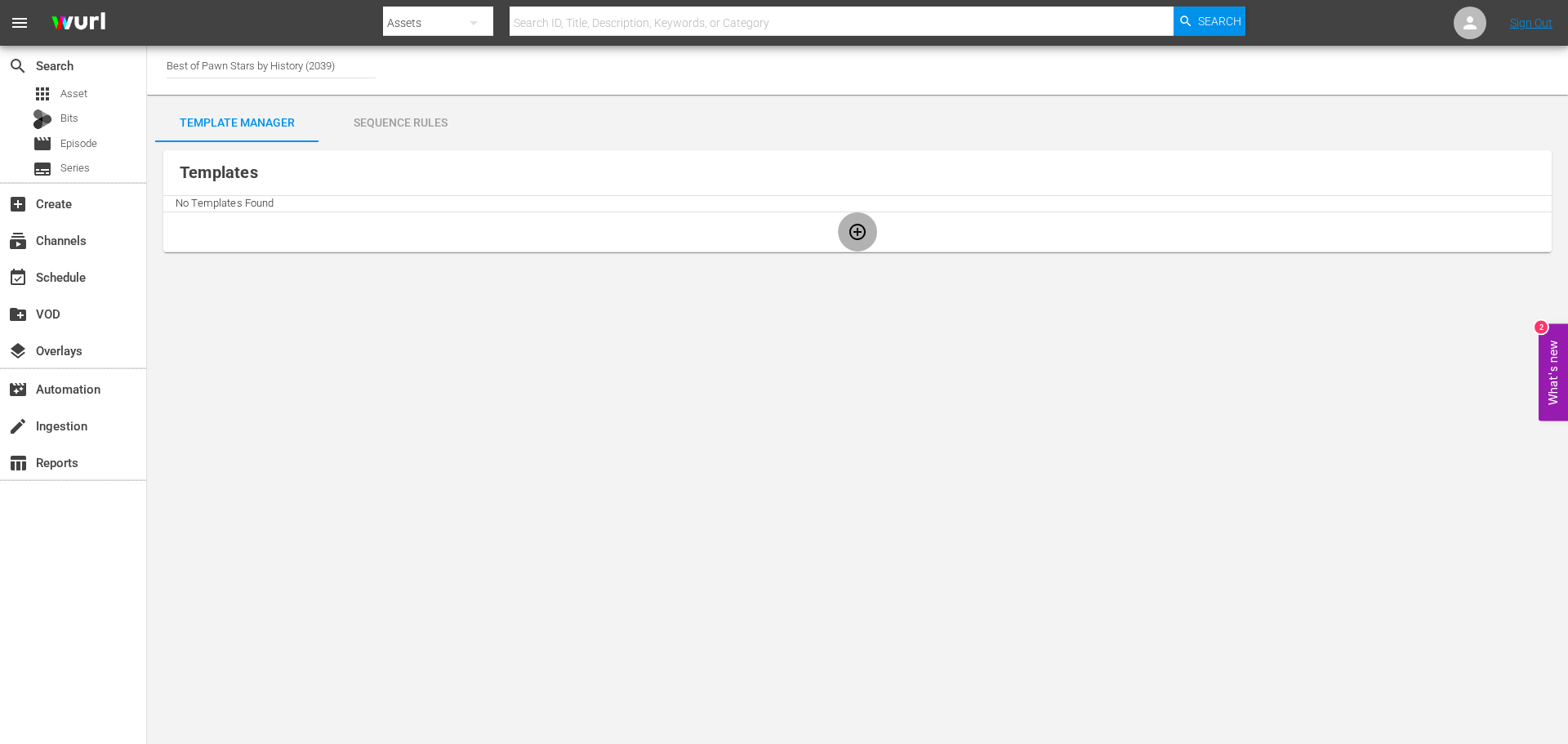 click 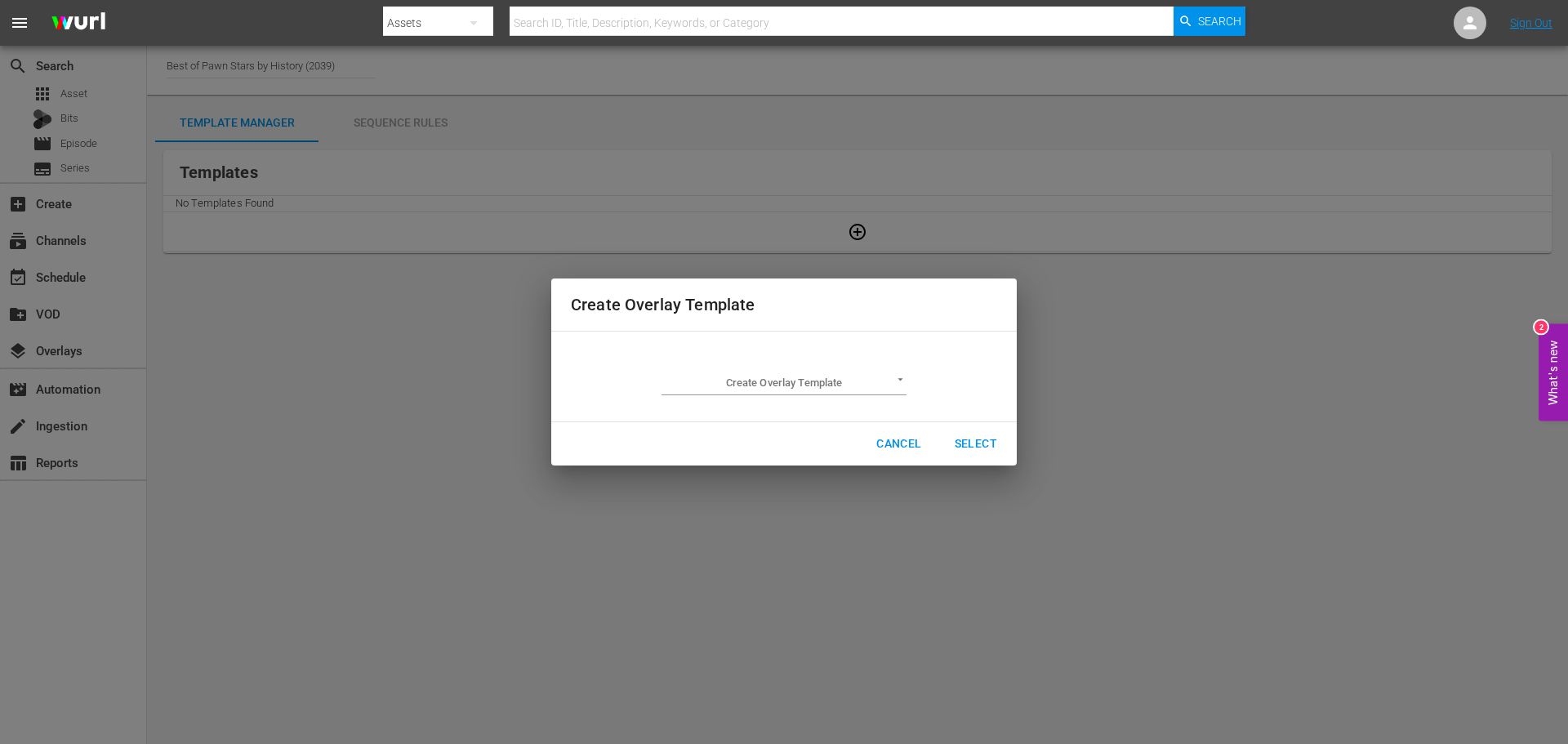 click on "Create Overlay Template ​" at bounding box center (784, 376) 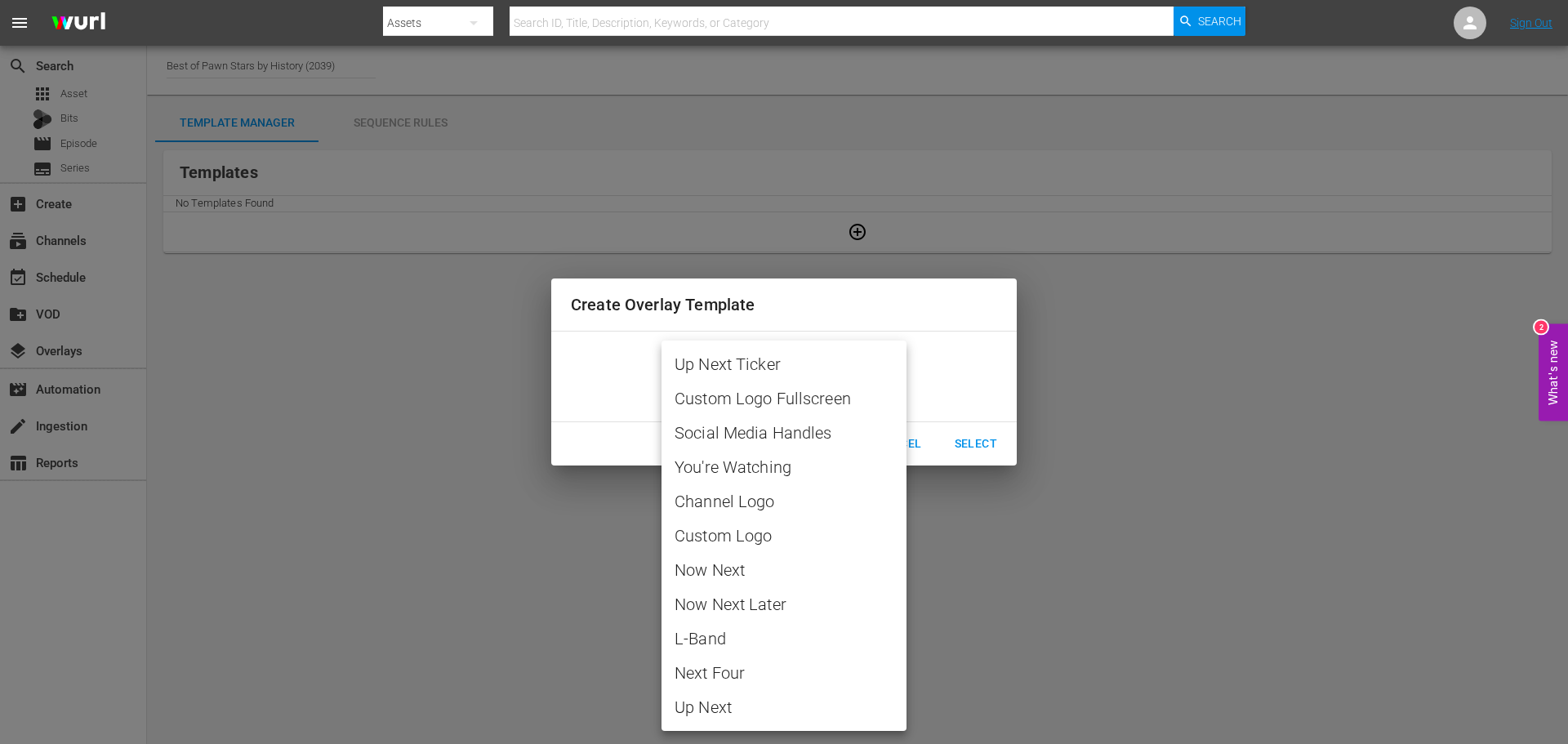 click on "Channel Logo" at bounding box center (784, 501) 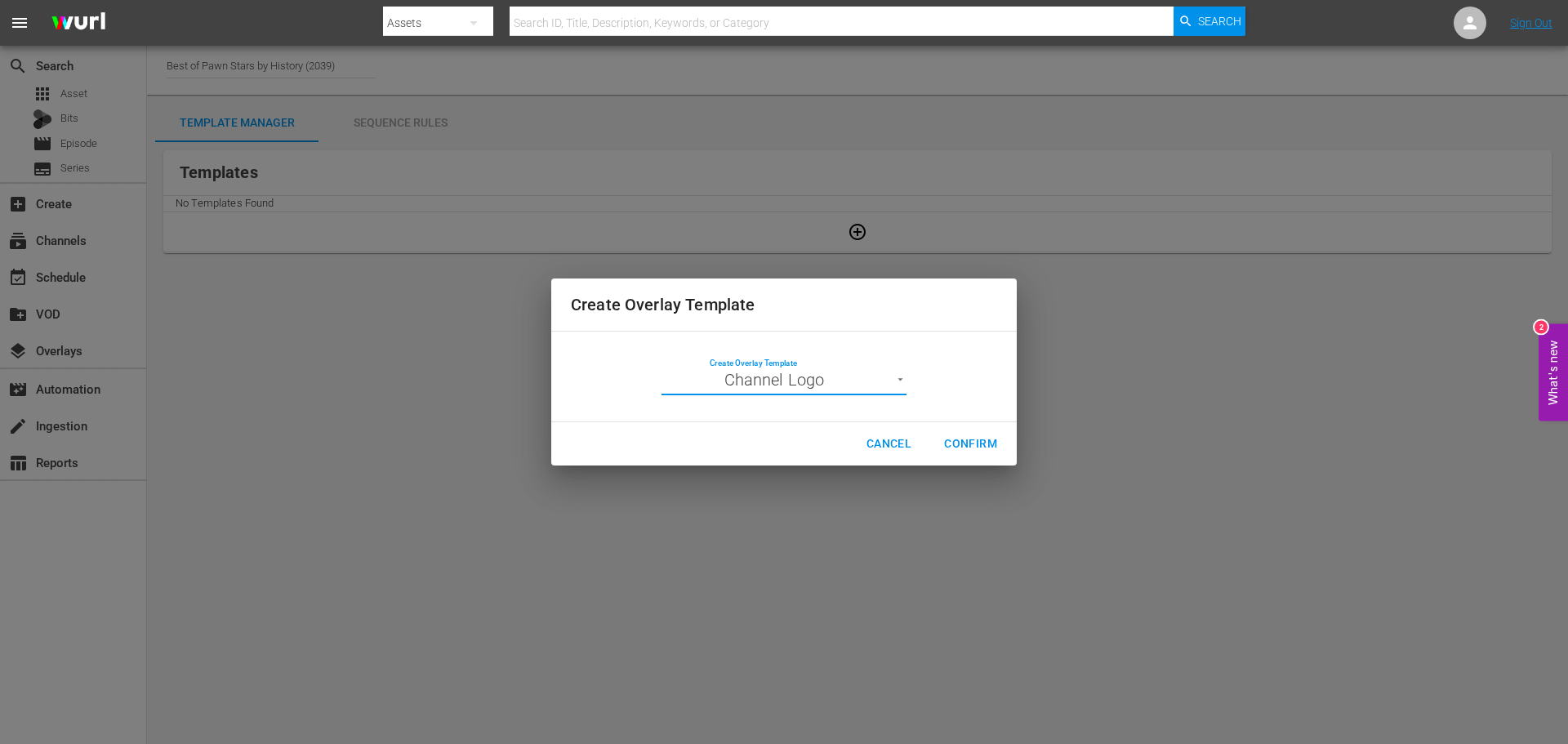 click on "Confirm" at bounding box center (970, 443) 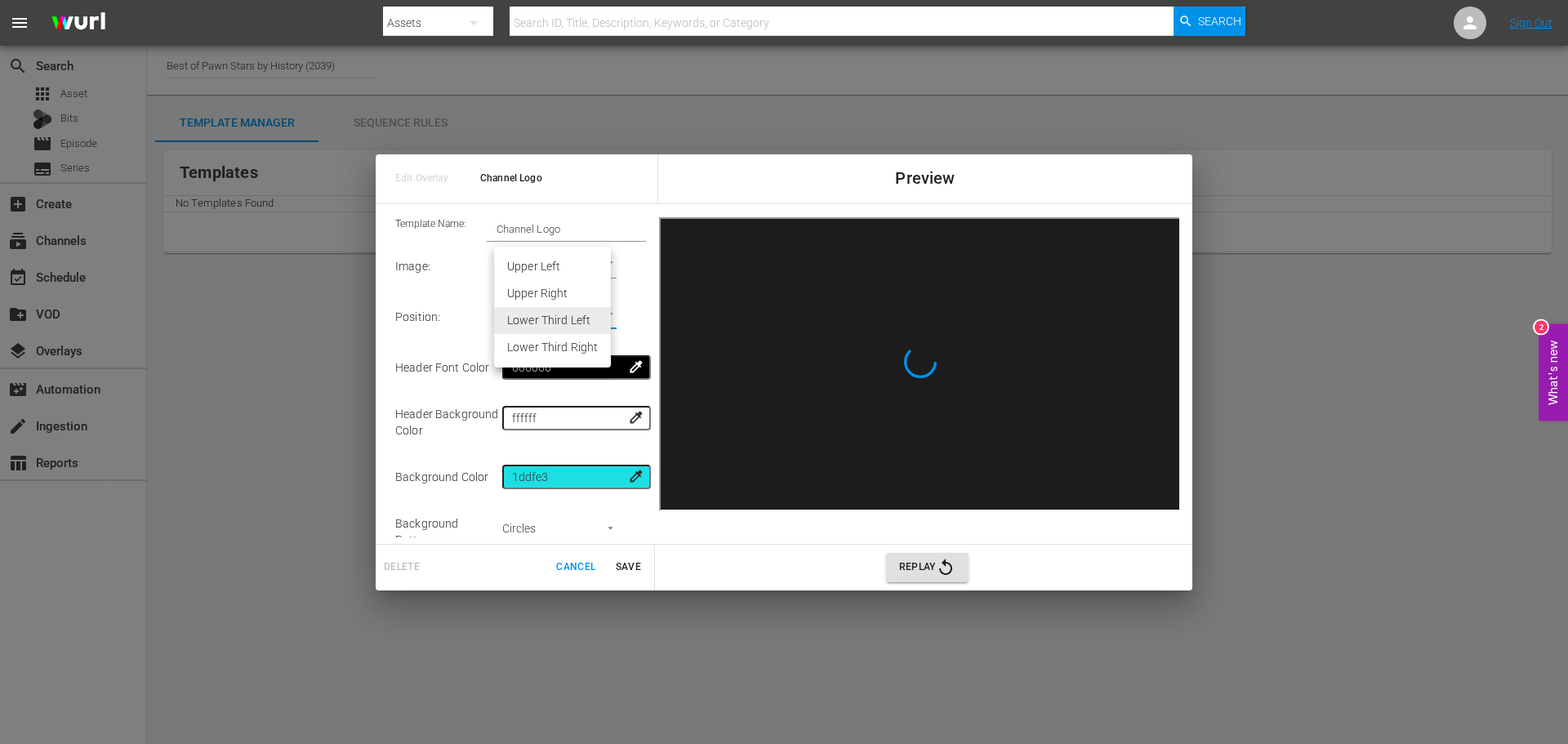 drag, startPoint x: 581, startPoint y: 315, endPoint x: 579, endPoint y: 342, distance: 27.07397 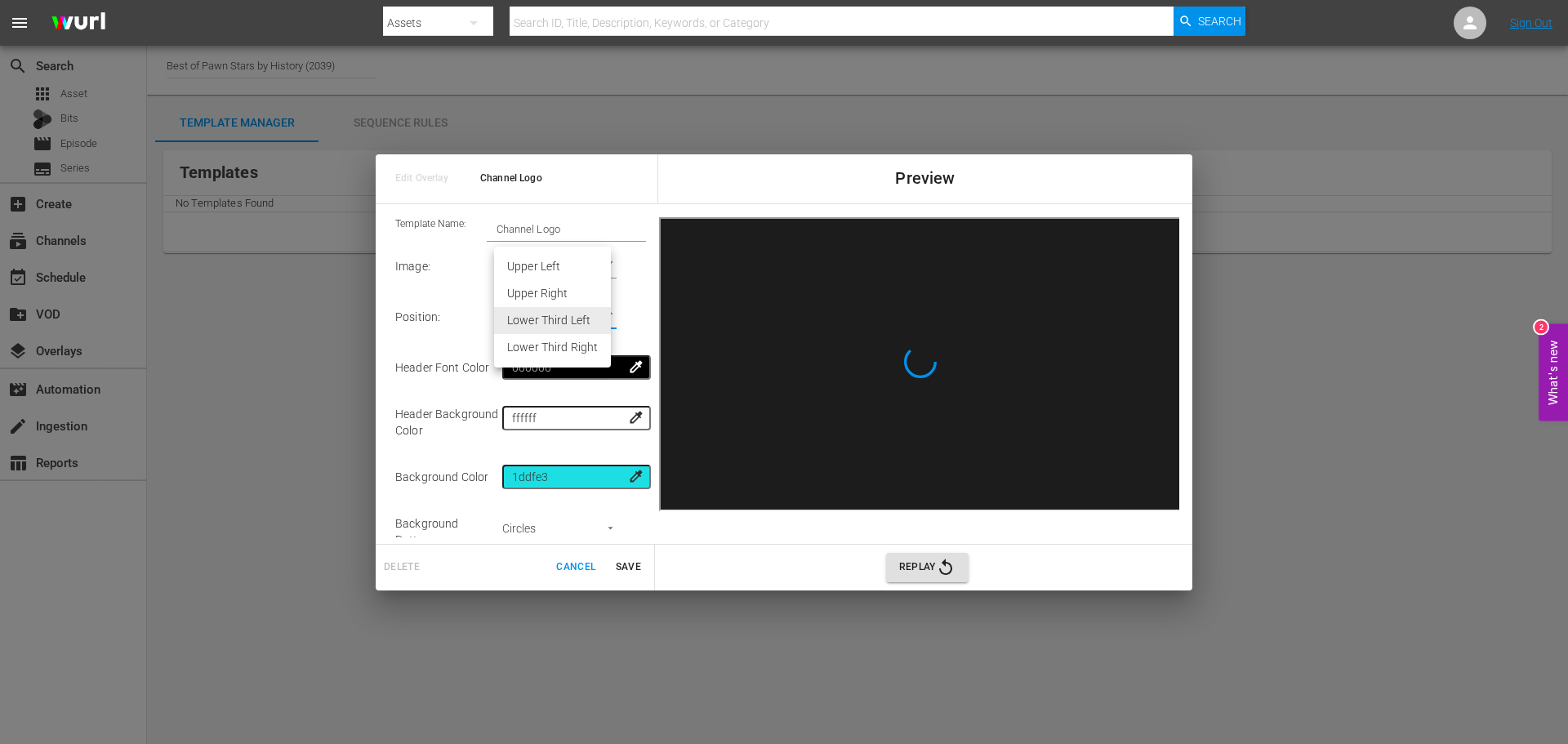 click on "menu Search By Assets Search ID, Title, Description, Keywords, or Category Search Sign Out search   Search apps Asset Bits movie Episode subtitles Series add_box   Create subscriptions   Channels event_available   Schedule create_new_folder   VOD layers   Overlays movie_filter   Automation create   Ingestion table_chart   Reports Channel Title Best of Pawn Stars by History (2039) Template Manager Sequence Rules Templates No Templates Found Rules Rule Name Created Applied To Status No rules found
What's new 2 Edit Overlay Channel Logo Preview Template Name: Channel Logo Image : Channel Logo Channel Logo Position : Lower Third Left Lower Third Left Header Font Color 000000 colorize Header Background Color ffffff colorize Background Color 1ddfe3 colorize Background Pattern : Circles background-image: url('[URL][DOMAIN_NAME]); Font : Quicksand quicksand Title Font Color ffffff" at bounding box center (784, 372) 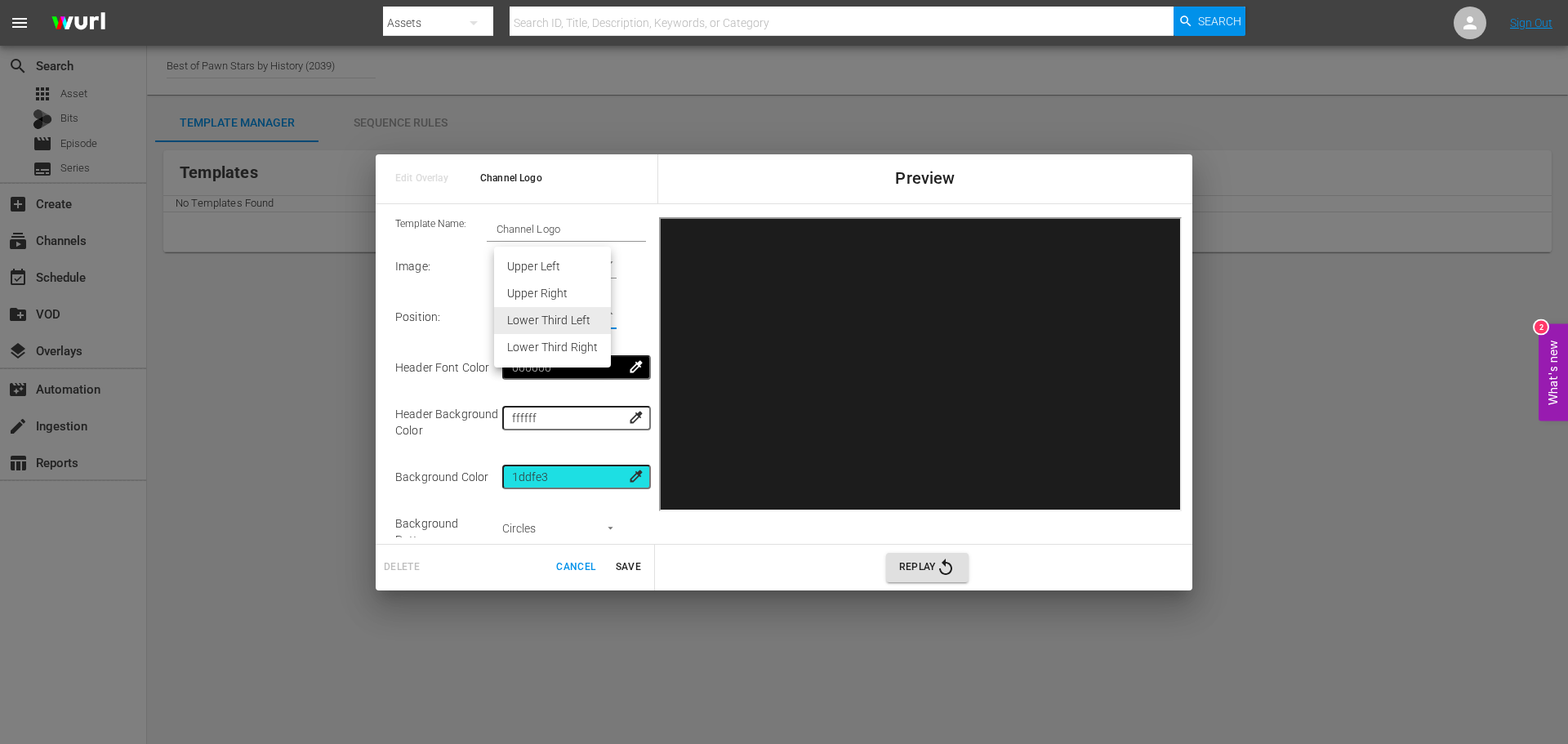 click on "menu Search By Assets Search ID, Title, Description, Keywords, or Category Search Sign Out search   Search apps Asset Bits movie Episode subtitles Series add_box   Create subscriptions   Channels event_available   Schedule create_new_folder   VOD layers   Overlays movie_filter   Automation create   Ingestion table_chart   Reports Channel Title Best of Pawn Stars by History (2039) Template Manager Sequence Rules Templates No Templates Found Rules Rule Name Created Applied To Status No rules found
What's new 2 Edit Overlay Channel Logo Preview Template Name: Channel Logo Image : Channel Logo Channel Logo Position : Lower Third Left Lower Third Left Header Font Color 000000 colorize Header Background Color ffffff colorize Background Color 1ddfe3 colorize Background Pattern : Circles background-image: url('[URL][DOMAIN_NAME]); Font : Quicksand quicksand Title Font Color ffffff" at bounding box center [784, 372] 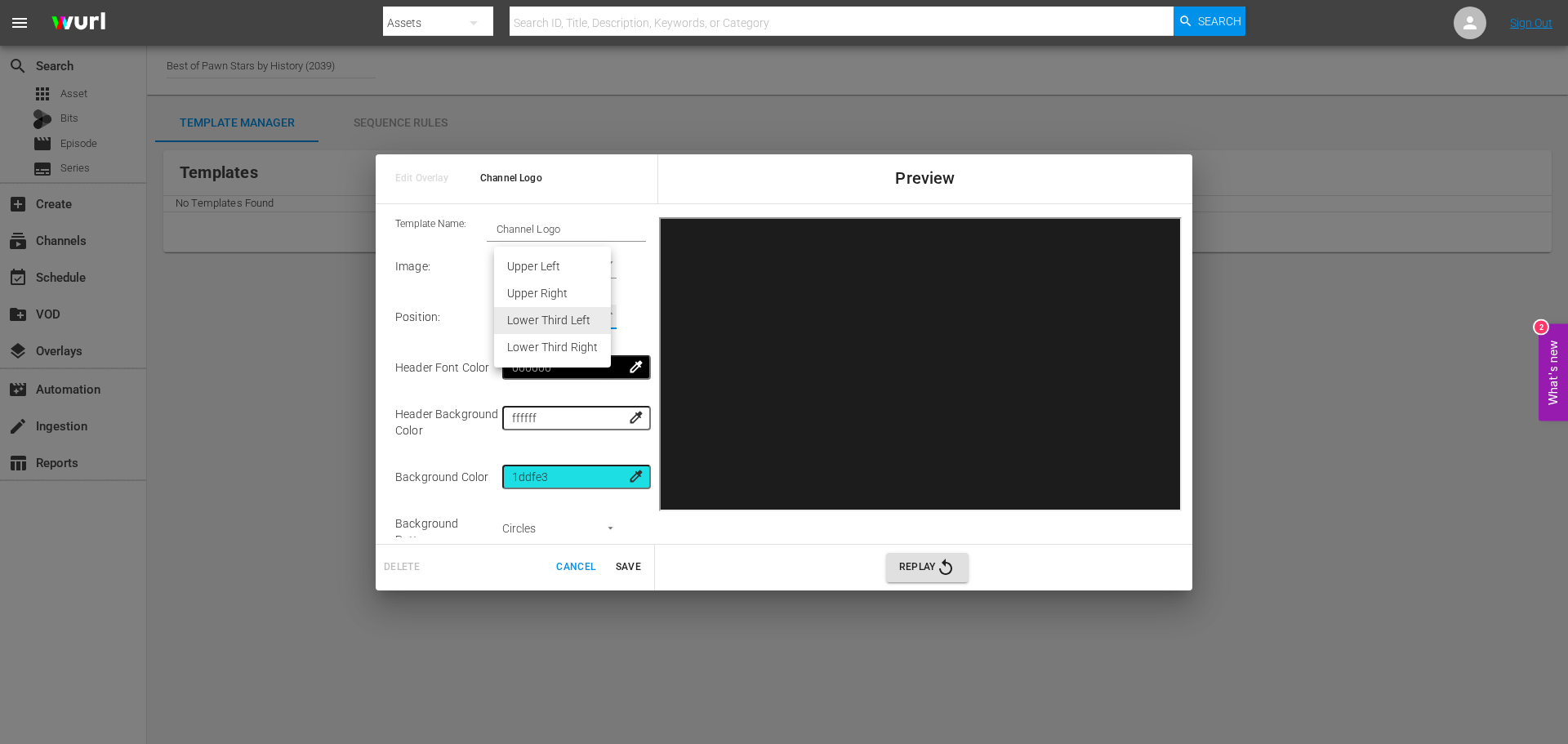 type on "Lower Third Right" 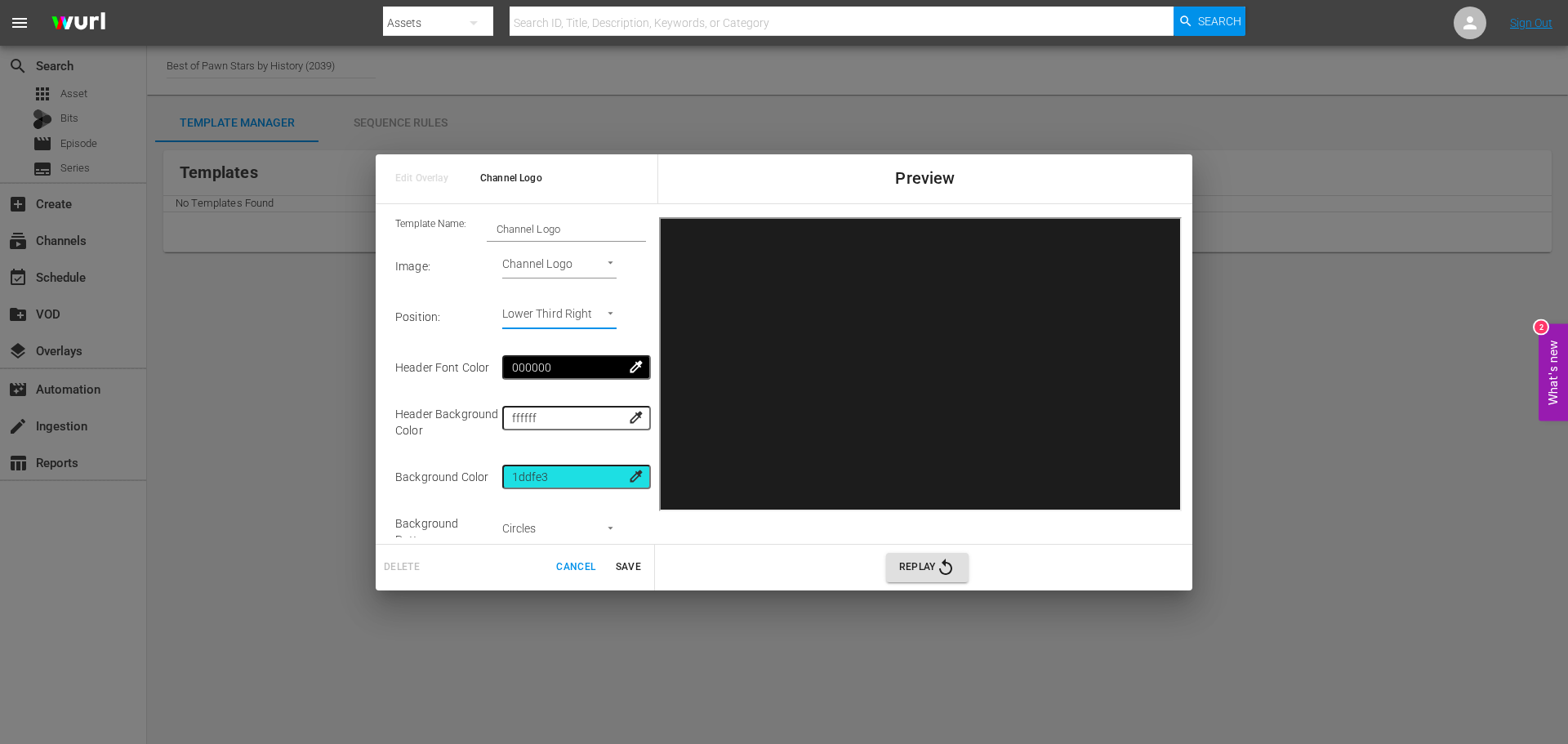 click on "Save" at bounding box center (628, 567) 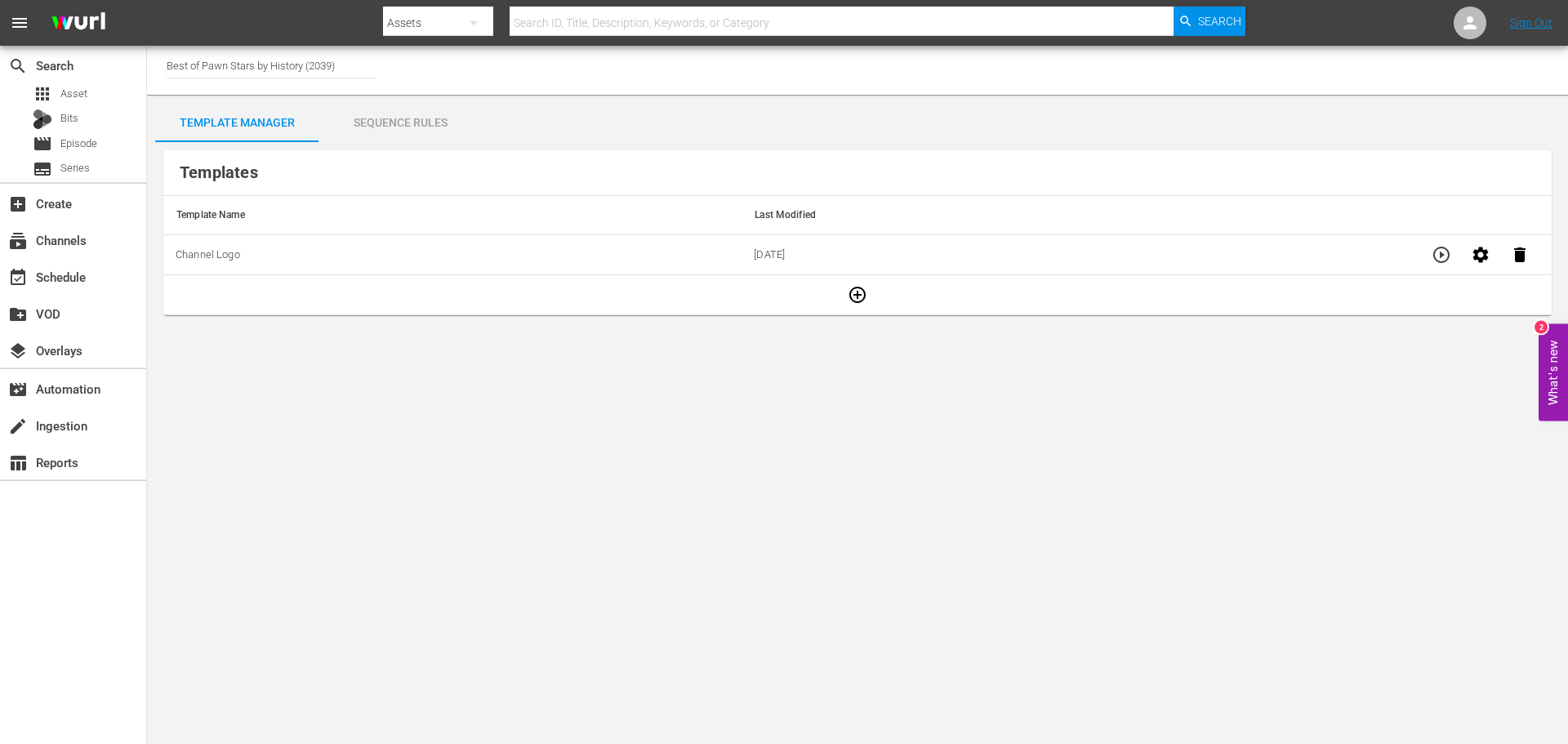 click on "Sequence Rules" at bounding box center [400, 123] 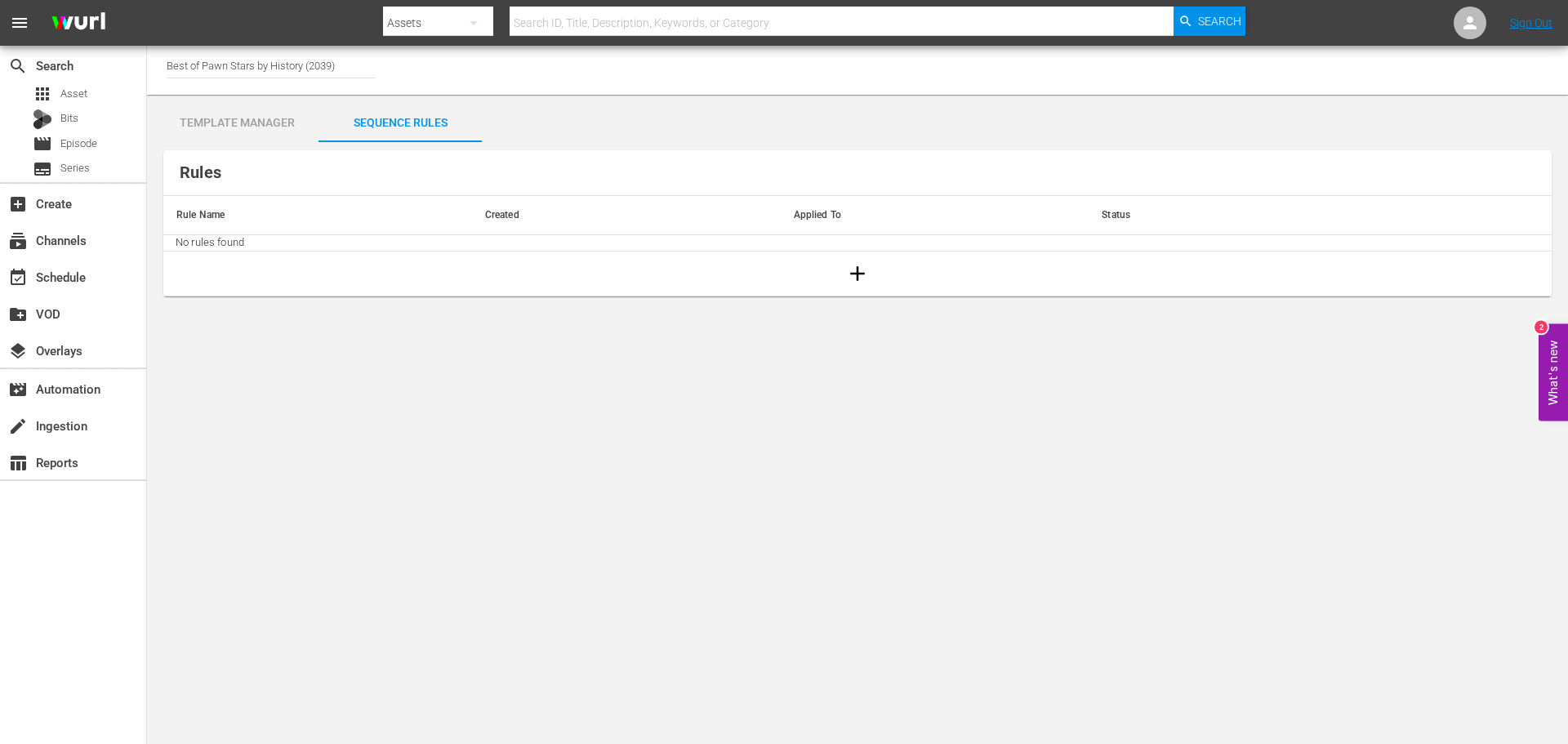 click at bounding box center [858, 273] 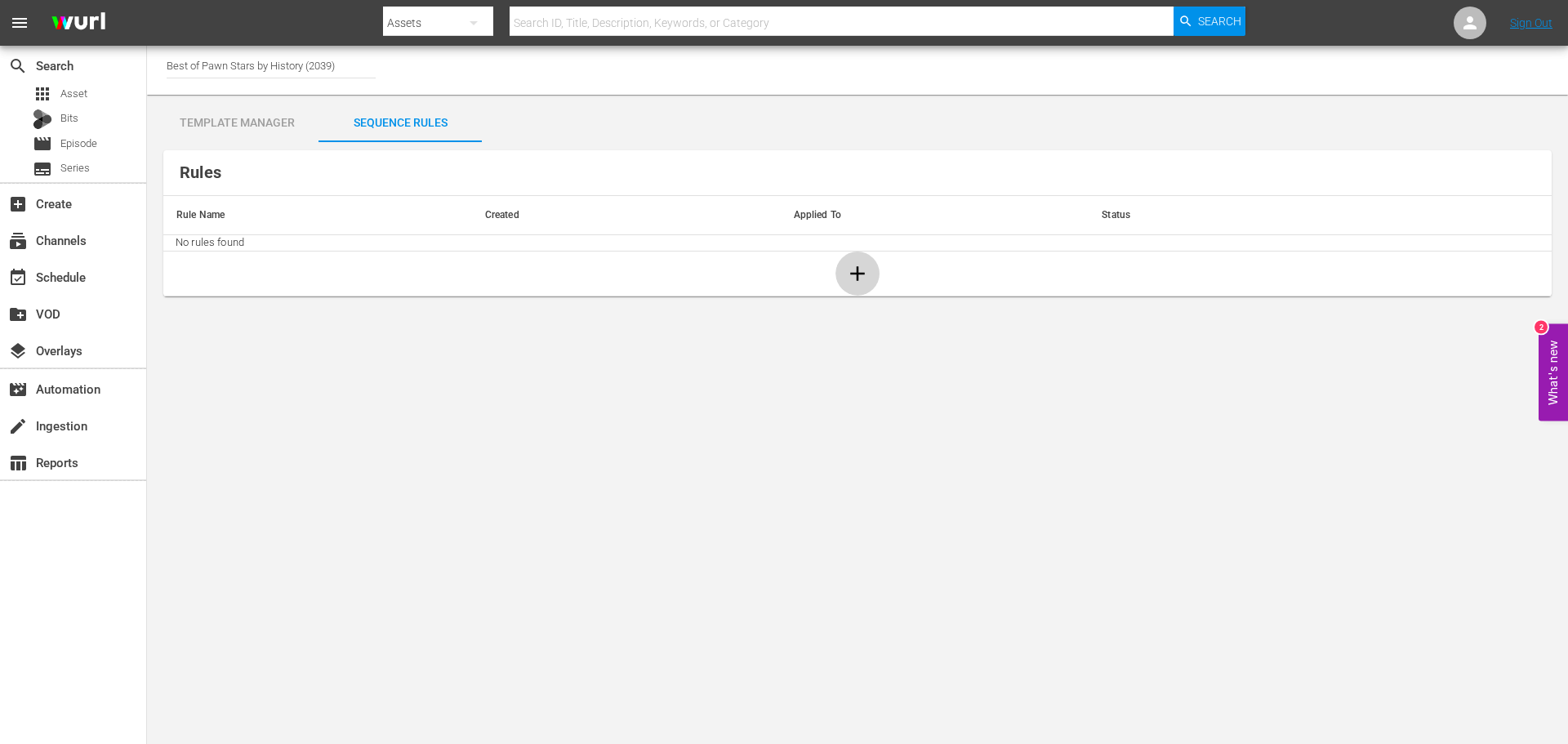 click 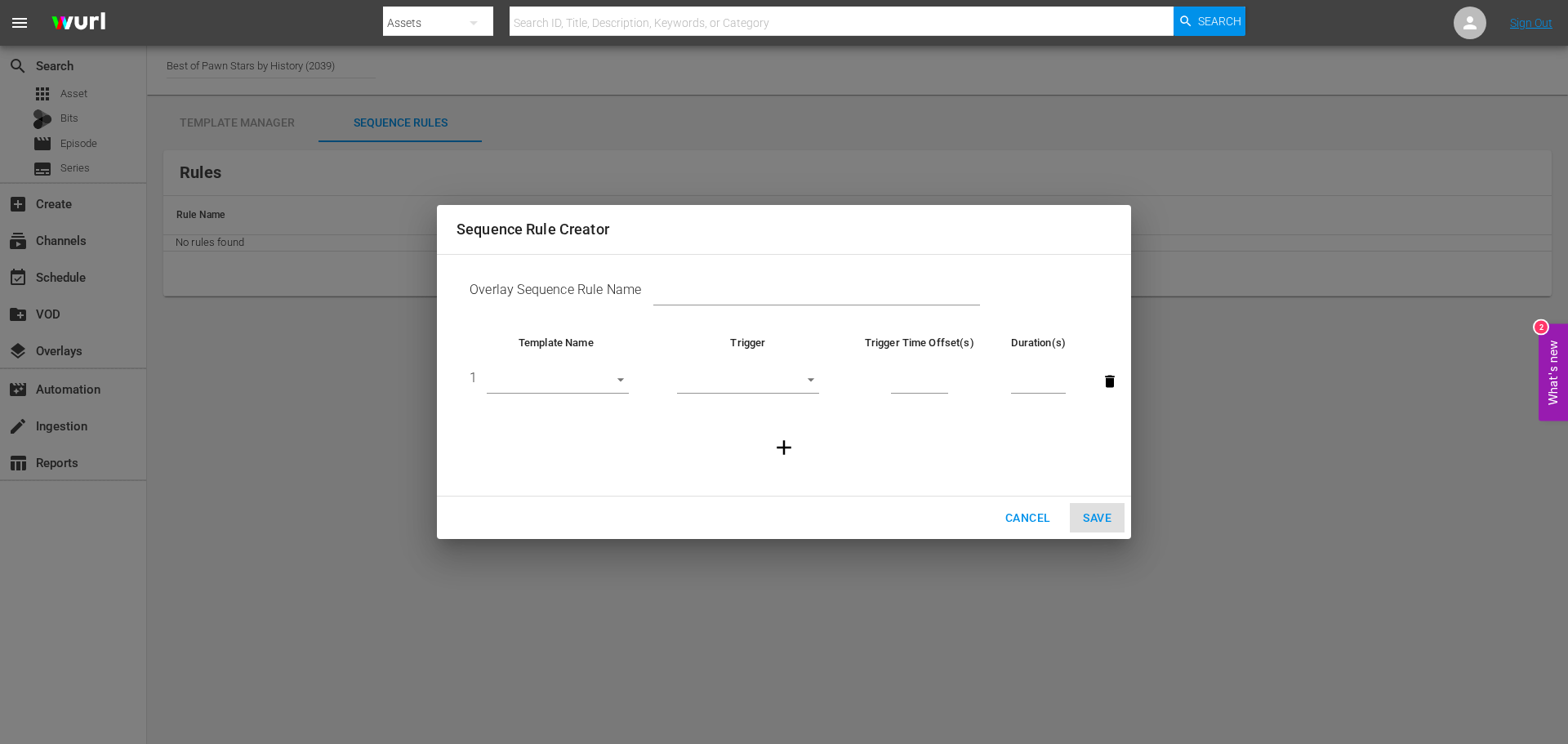 click at bounding box center (817, 293) 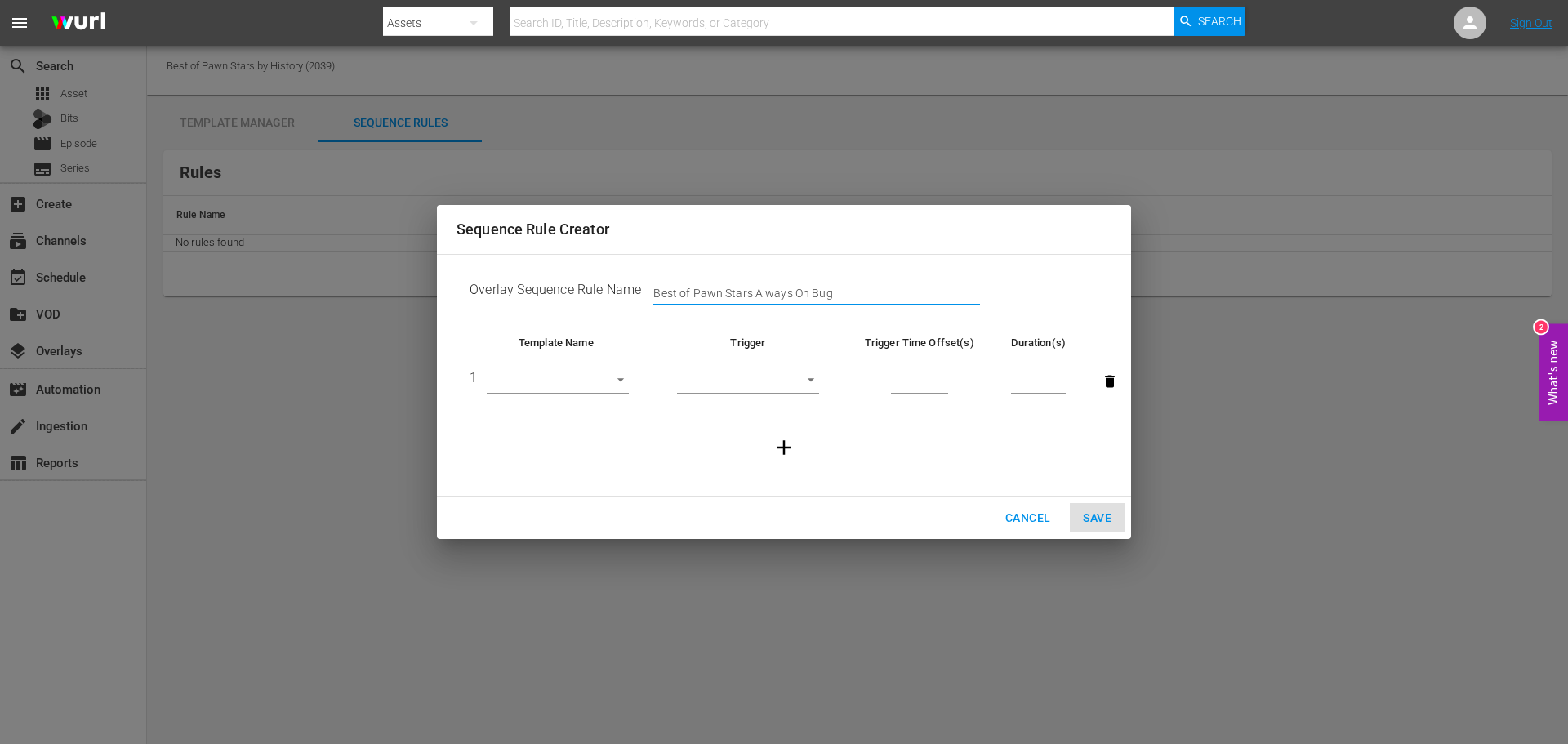 type on "Best of Pawn Stars Always On Bug" 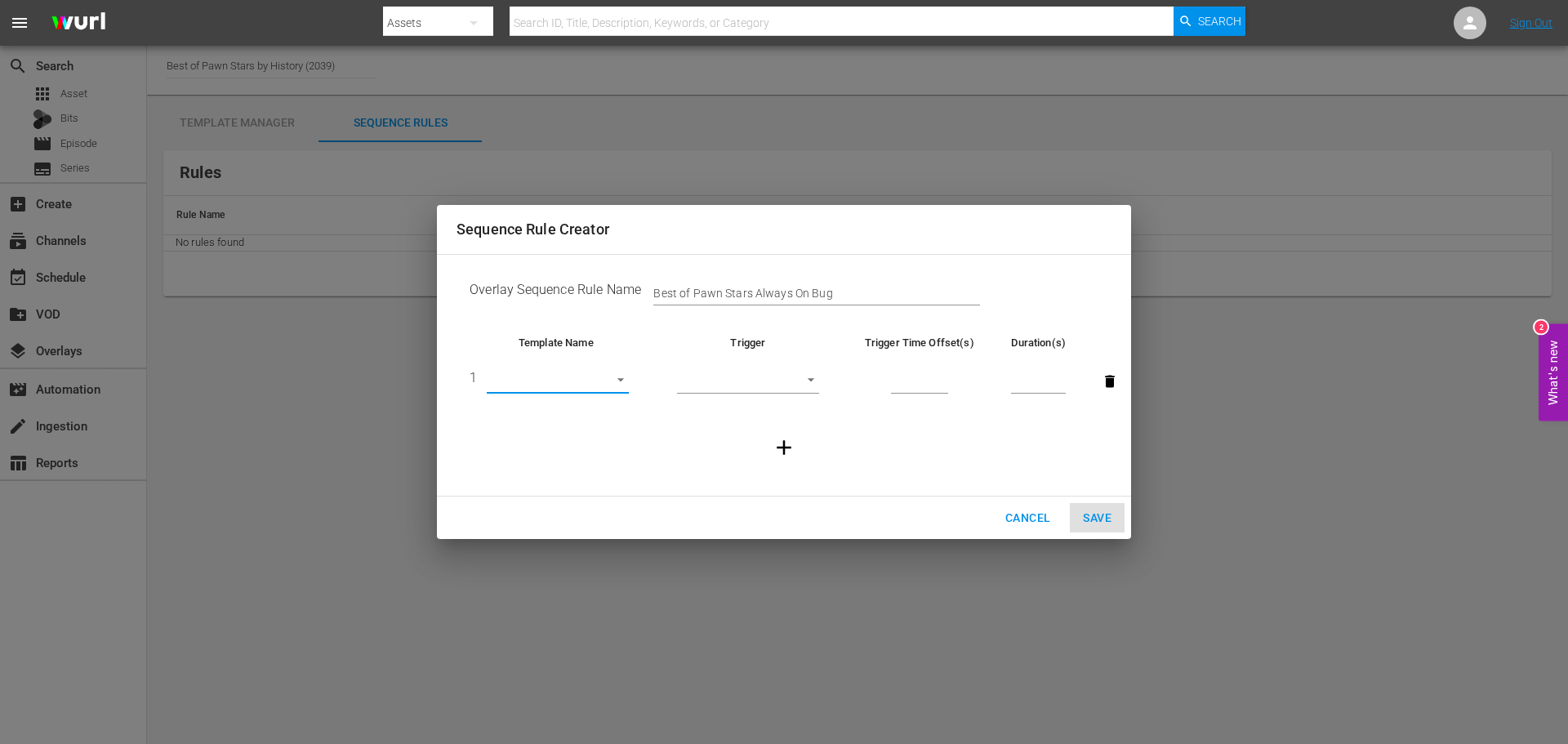 click on "1 ​" at bounding box center (556, 381) 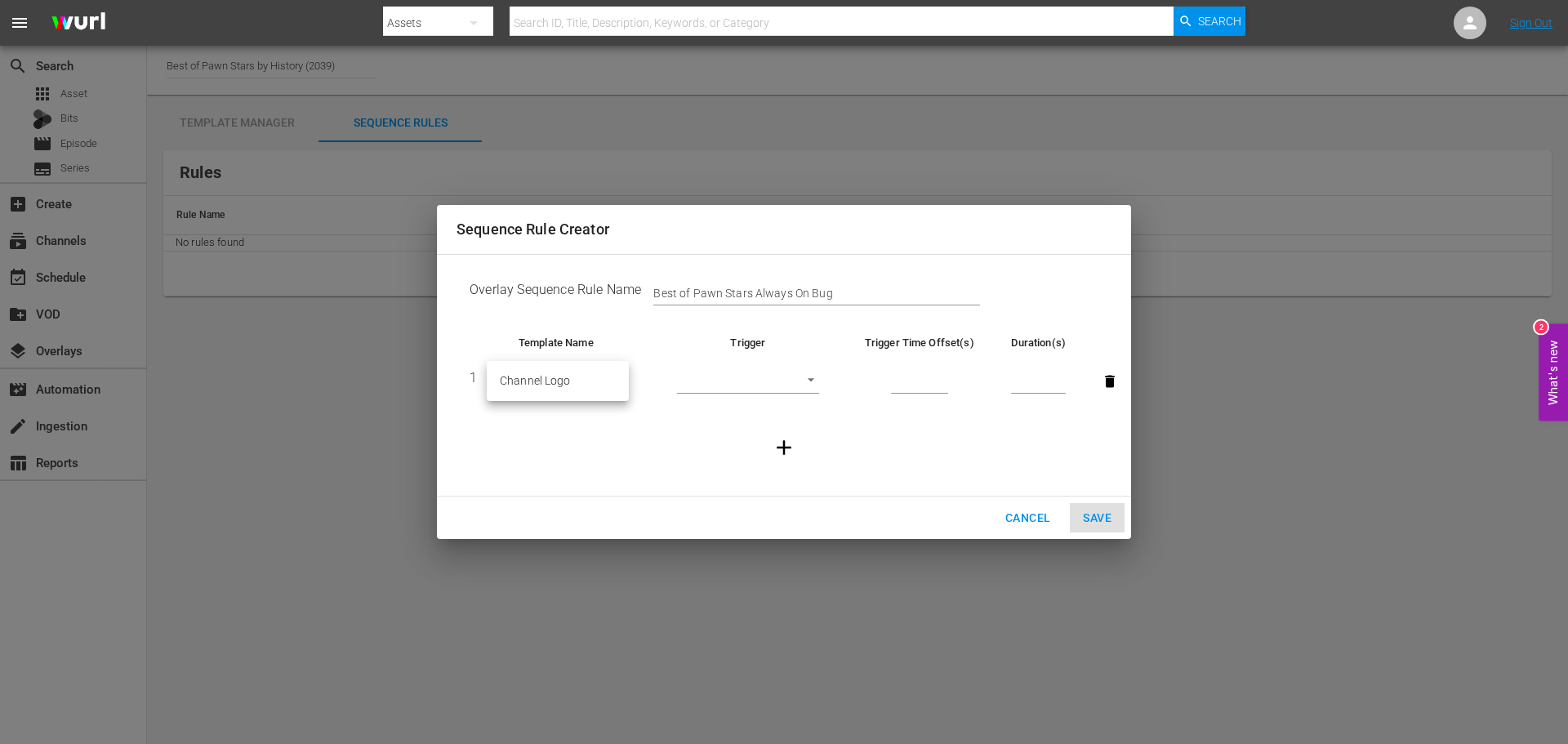 click on "menu Search By Assets Search ID, Title, Description, Keywords, or Category Search Sign Out search   Search apps Asset Bits movie Episode subtitles Series add_box   Create subscriptions   Channels event_available   Schedule create_new_folder   VOD layers   Overlays movie_filter   Automation create   Ingestion table_chart   Reports Channel Title Best of Pawn Stars by History (2039) Template Manager Sequence Rules Templates Template Name Last Modified Channel Logo [DATE] Rules Rule Name Created Applied To Status No rules found
What's new 2 Sequence Rule Creator Overlay Sequence Rule Name Best of Pawn Stars Always On Bug Template Name Trigger Trigger Time Offset(s) Duration(s) 1 ​ ​ Cancel Save Channel Logo" at bounding box center (784, 372) 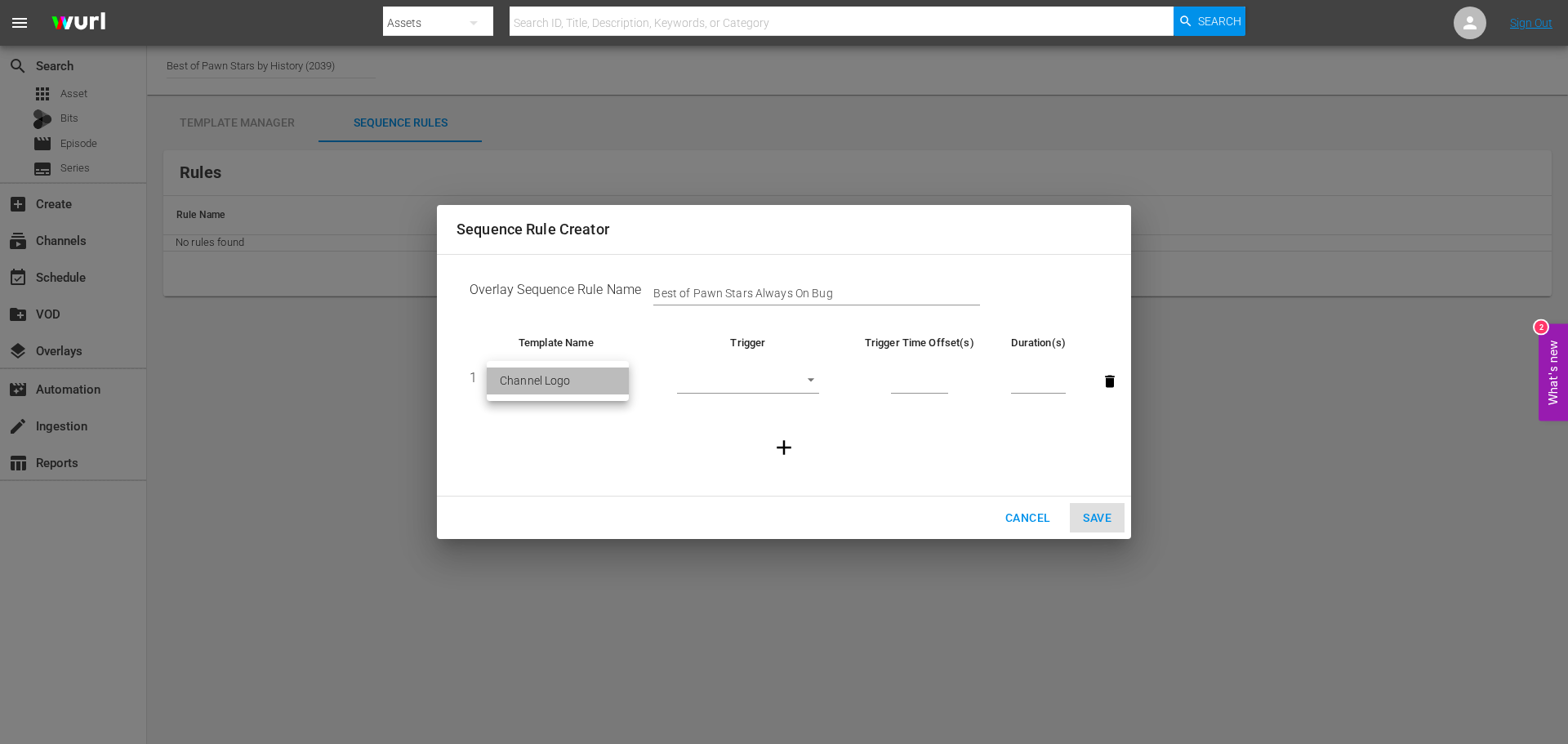 click on "Channel Logo" at bounding box center [558, 381] 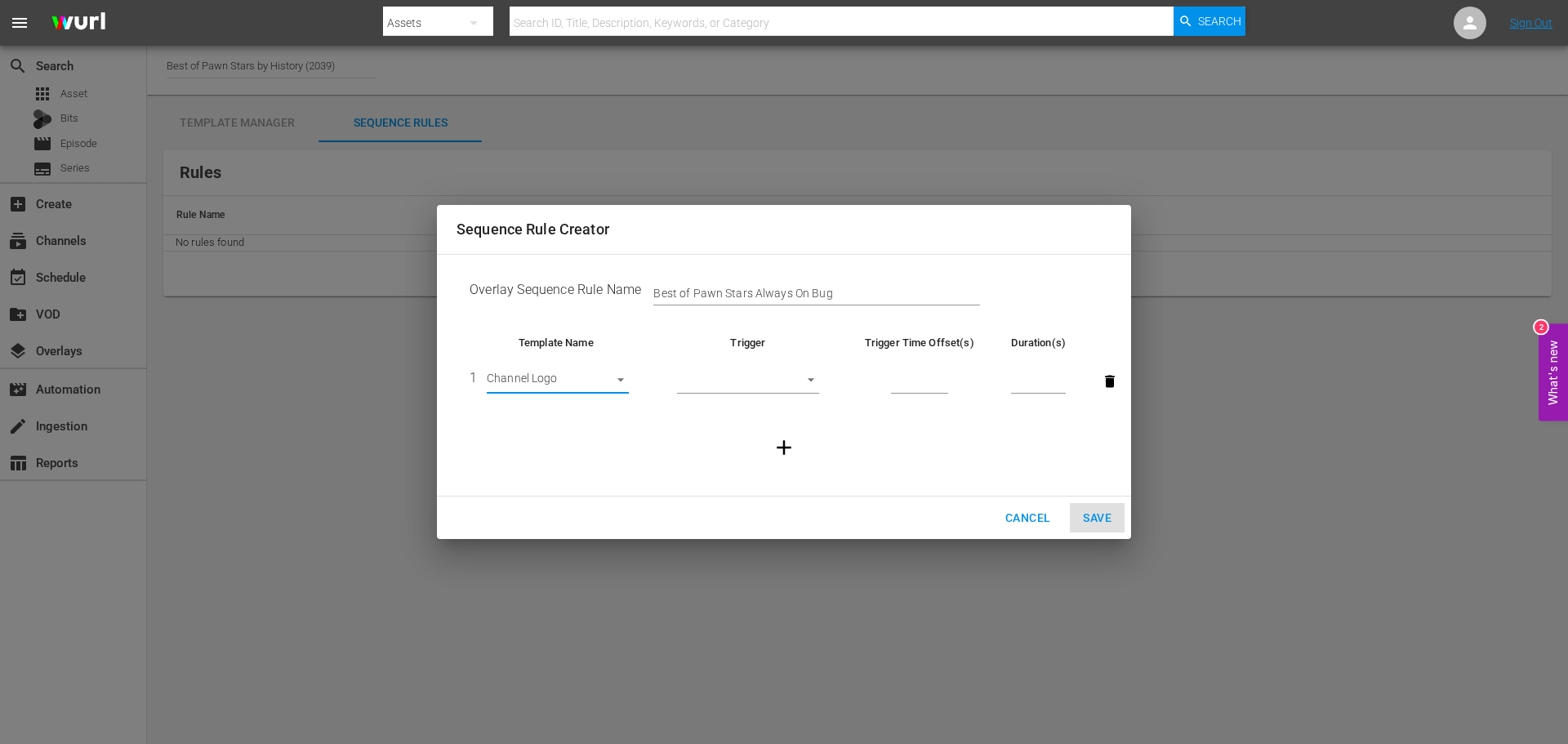 click on "menu Search By Assets Search ID, Title, Description, Keywords, or Category Search Sign Out search   Search apps Asset Bits movie Episode subtitles Series add_box   Create subscriptions   Channels event_available   Schedule create_new_folder   VOD layers   Overlays movie_filter   Automation create   Ingestion table_chart   Reports Channel Title Best of Pawn Stars by History (2039) Template Manager Sequence Rules Templates Template Name Last Modified Channel Logo [DATE] Rules Rule Name Created Applied To Status No rules found
What's new 2 Sequence Rule Creator Overlay Sequence Rule Name Best of Pawn Stars Always On Bug Template Name Trigger Trigger Time Offset(s) Duration(s) 1 Channel Logo 30284 ​ Cancel Save" at bounding box center [784, 372] 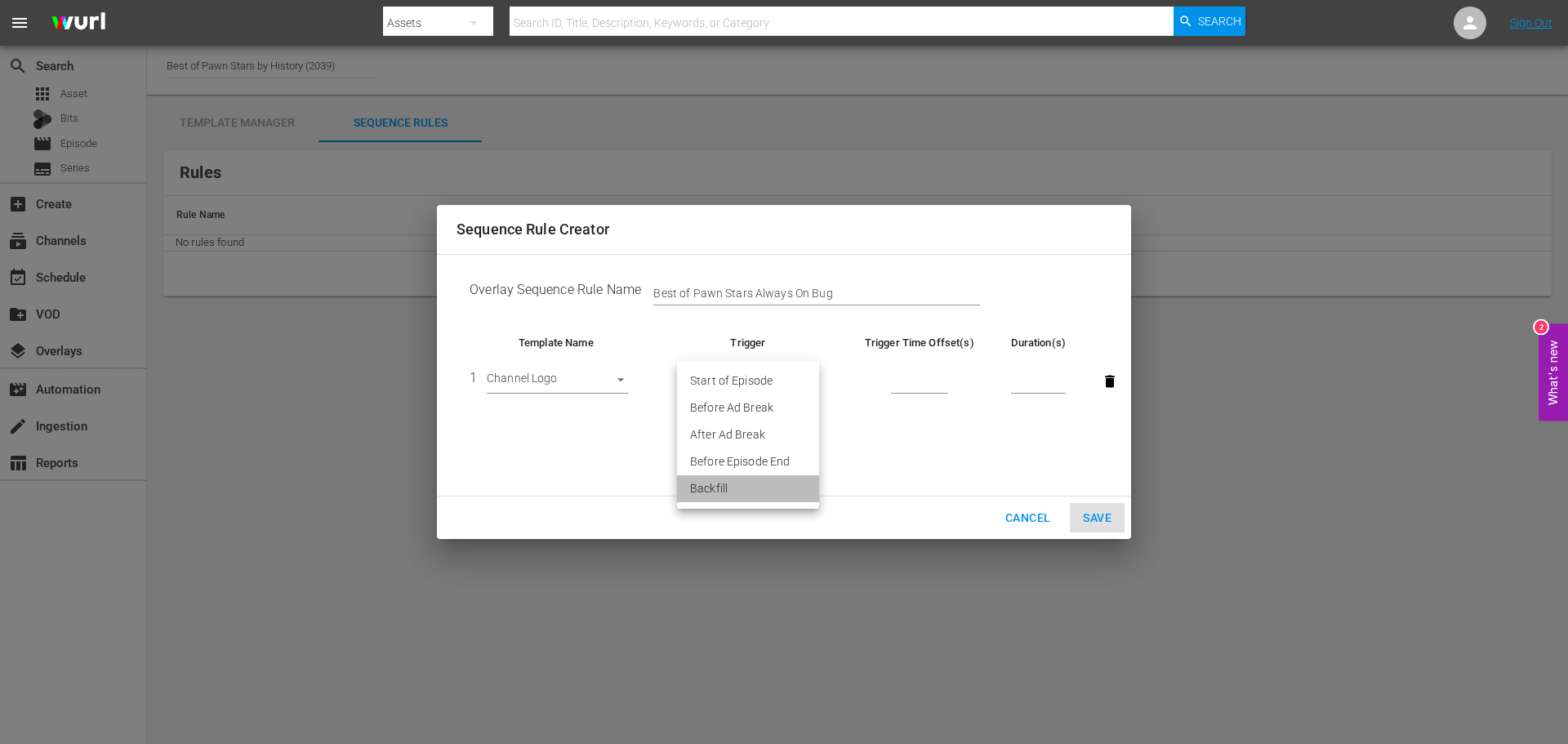 click on "Backfill" at bounding box center [748, 488] 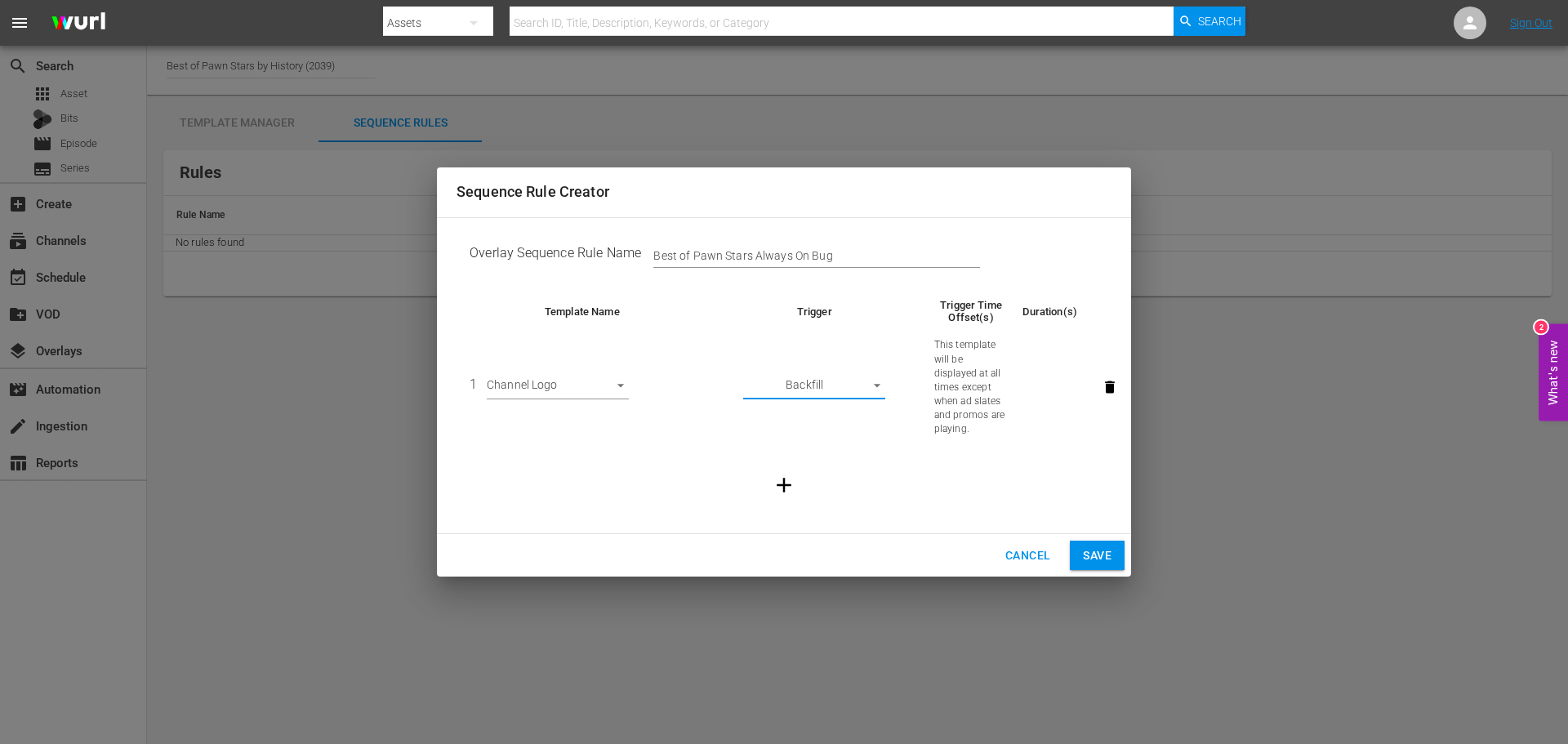 click on "Cancel Save" at bounding box center [784, 555] 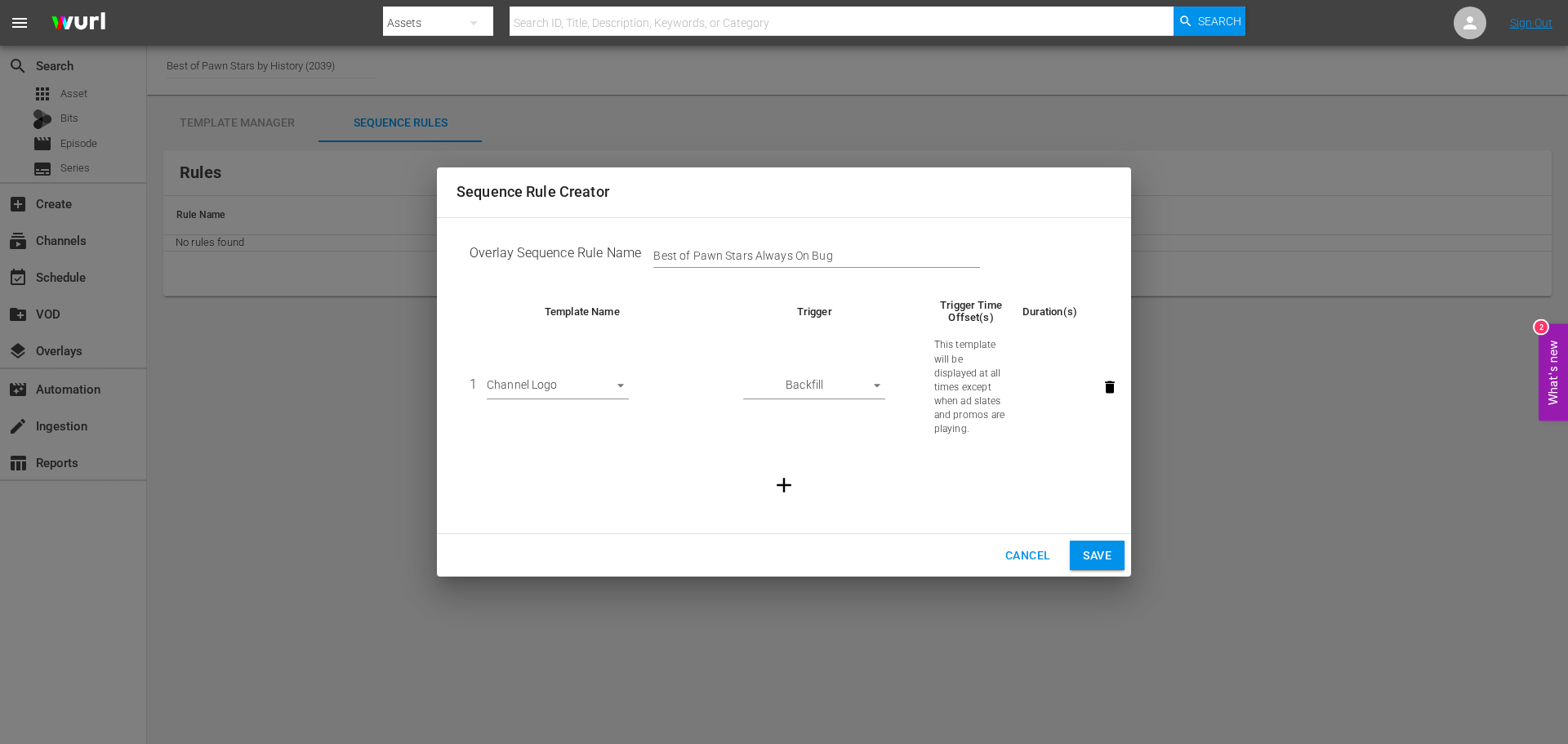 click on "Save" at bounding box center [1097, 555] 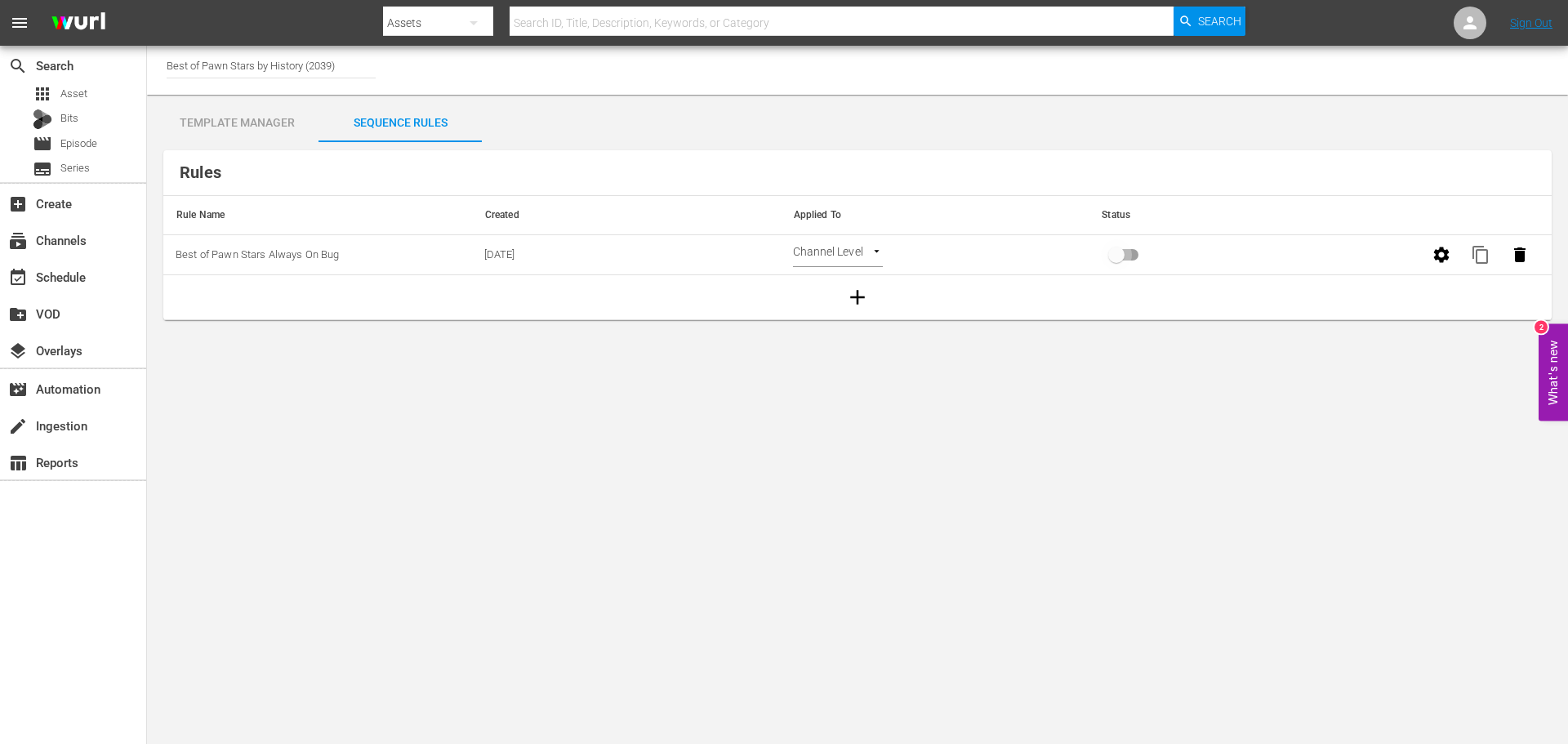 click at bounding box center [1116, 258] 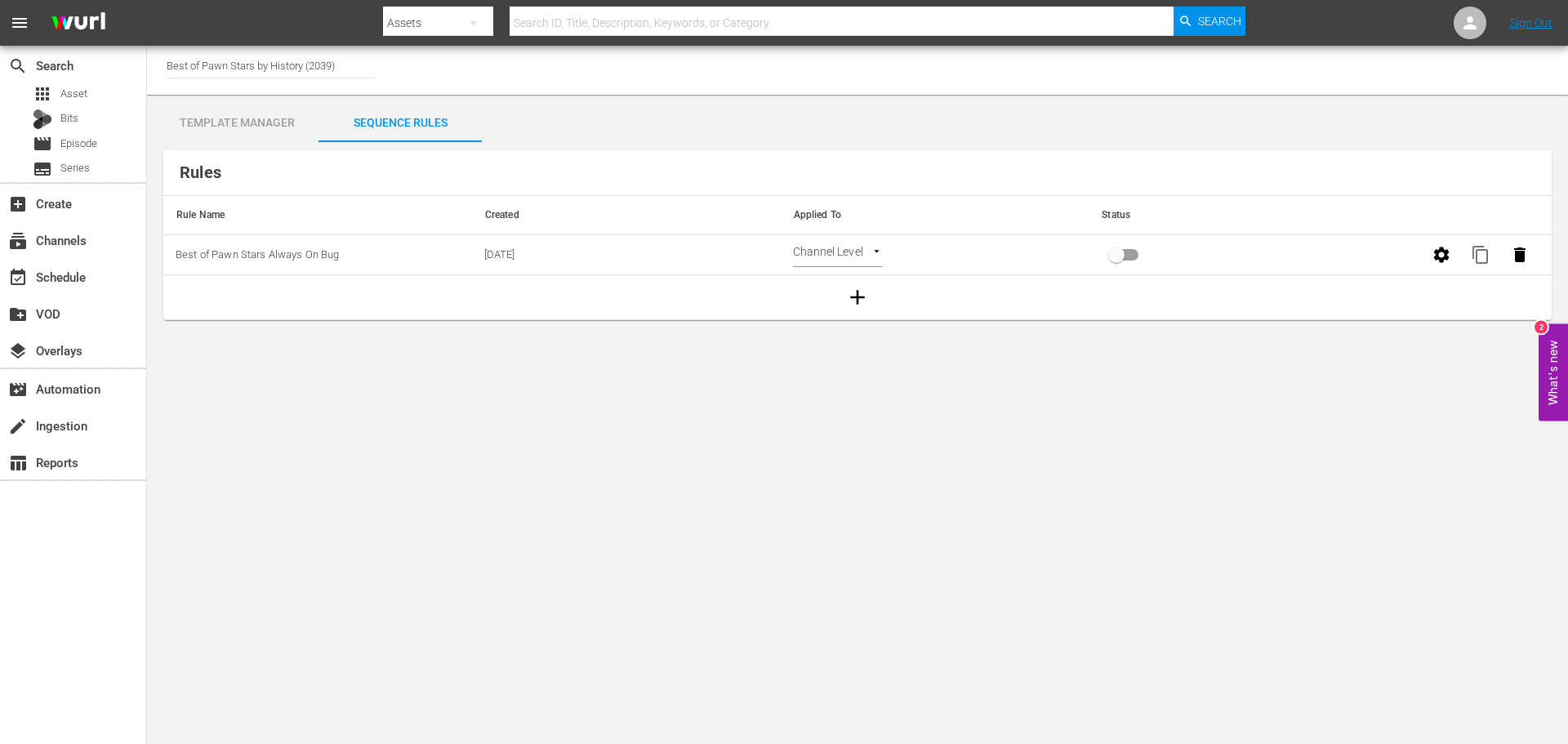 checkbox on "true" 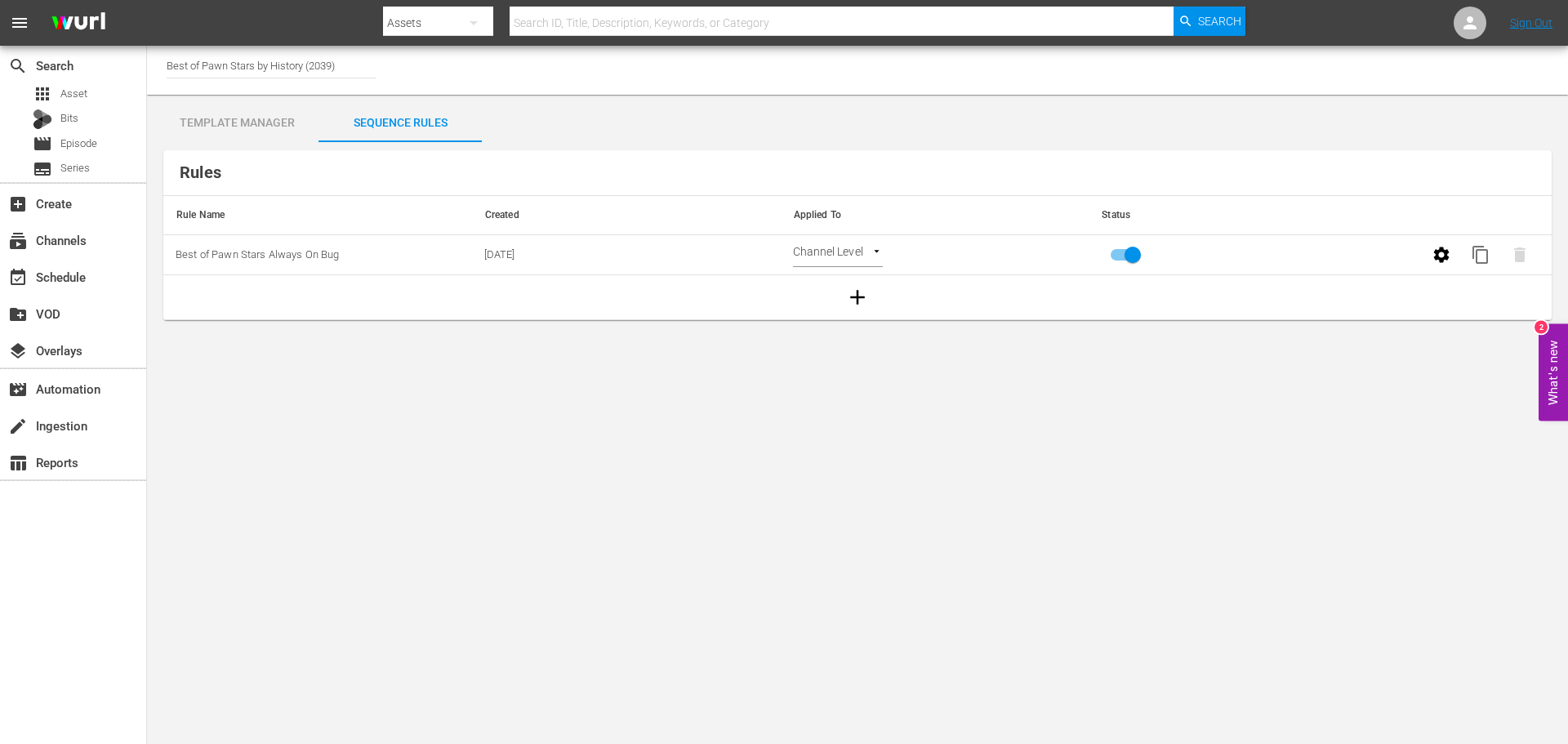 click on "Best of Pawn Stars by History (2039)" at bounding box center (271, 65) 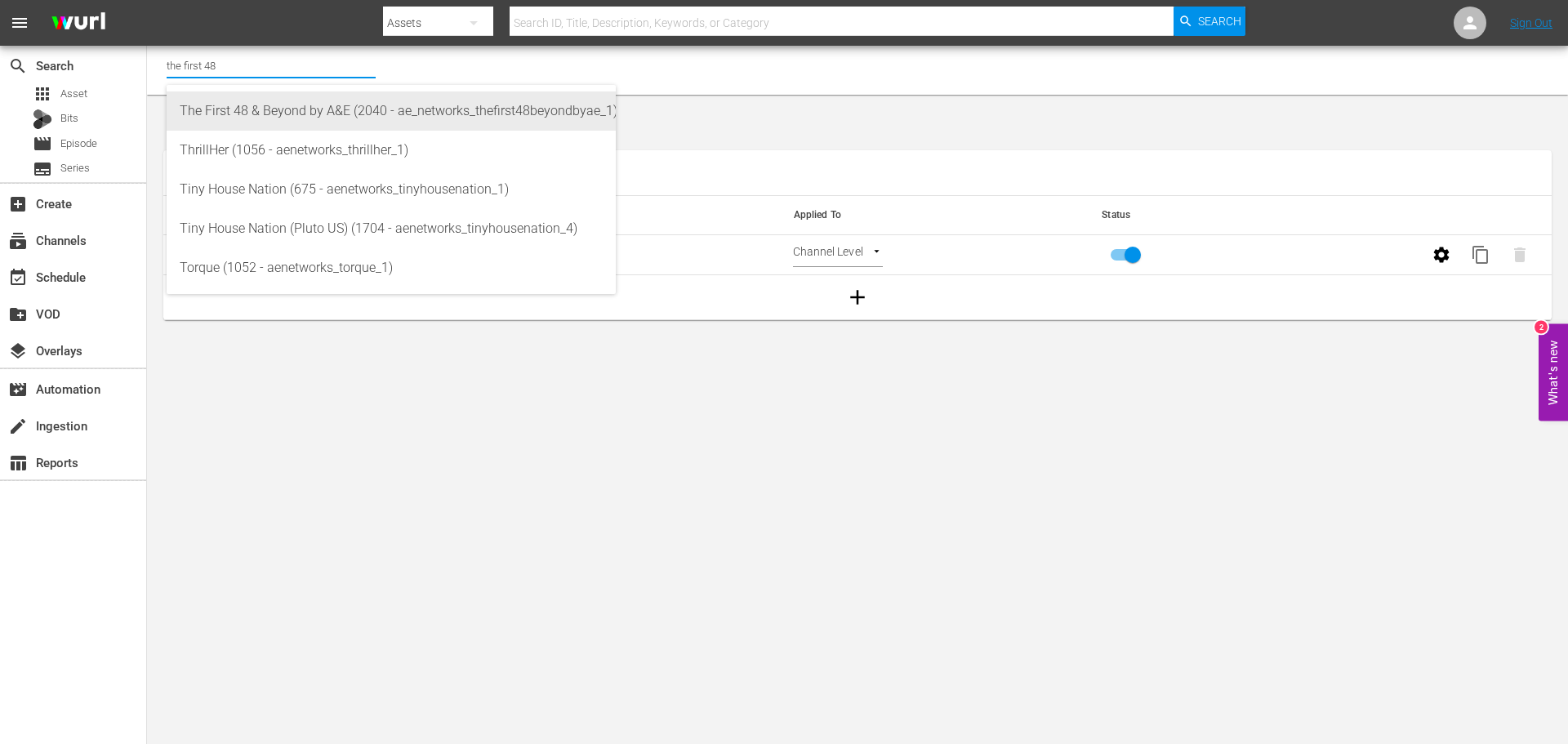 click on "The First 48 & Beyond by A&E (2040 - ae_networks_thefirst48beyondbyae_1)" at bounding box center [391, 111] 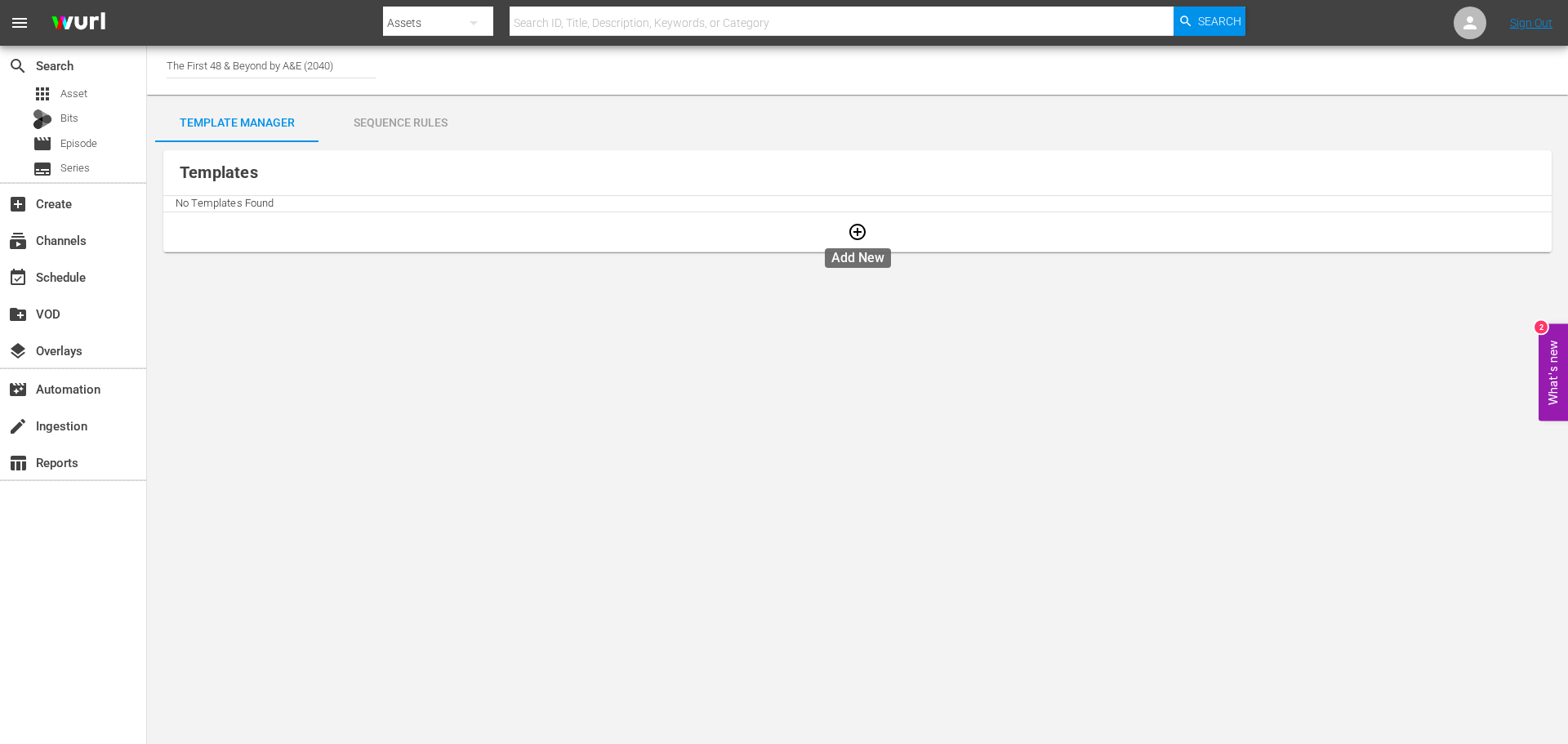 click 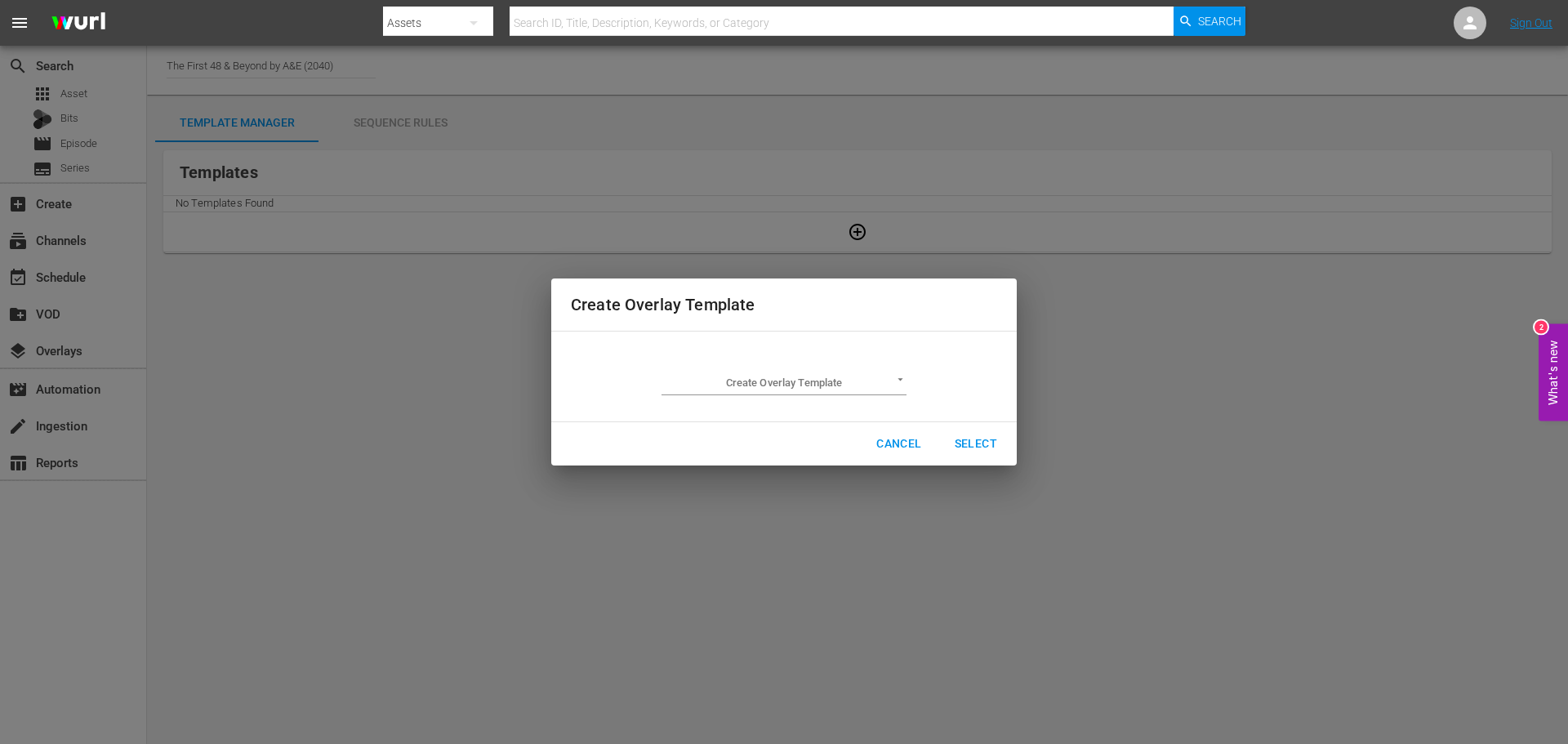 click on "Create Overlay Template ​" at bounding box center (784, 376) 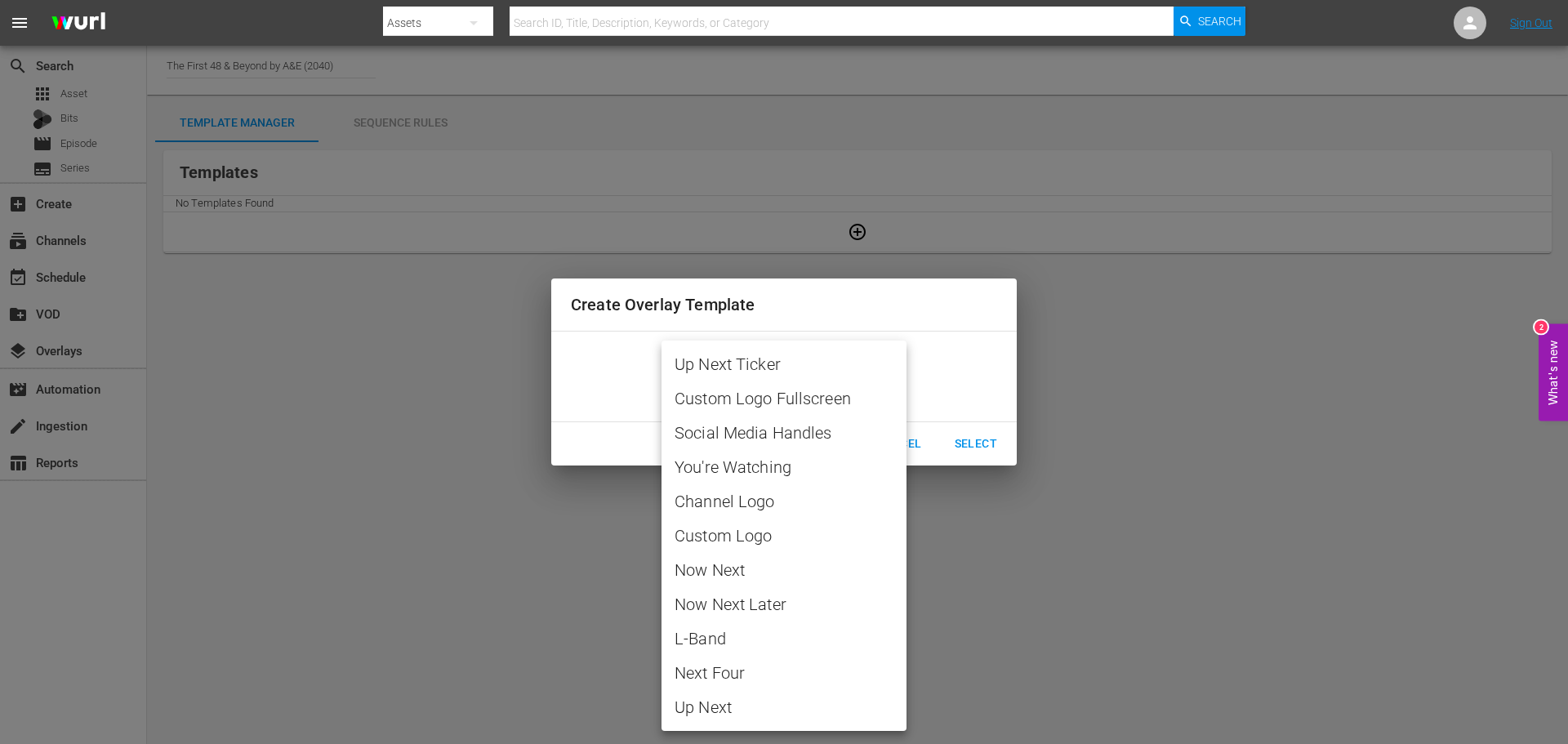 click on "Channel Logo" at bounding box center [784, 501] 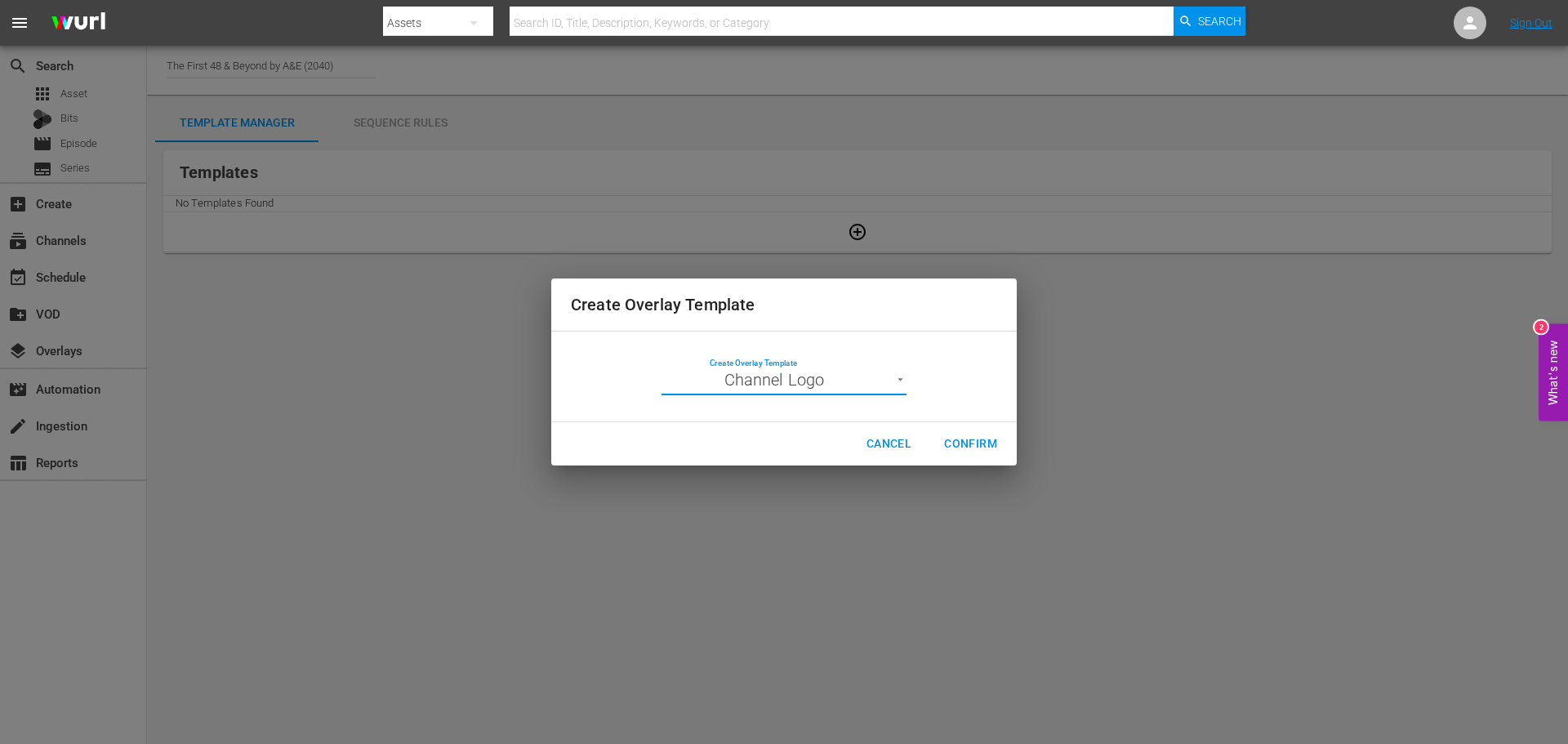 click on "Cancel Confirm" at bounding box center [784, 443] 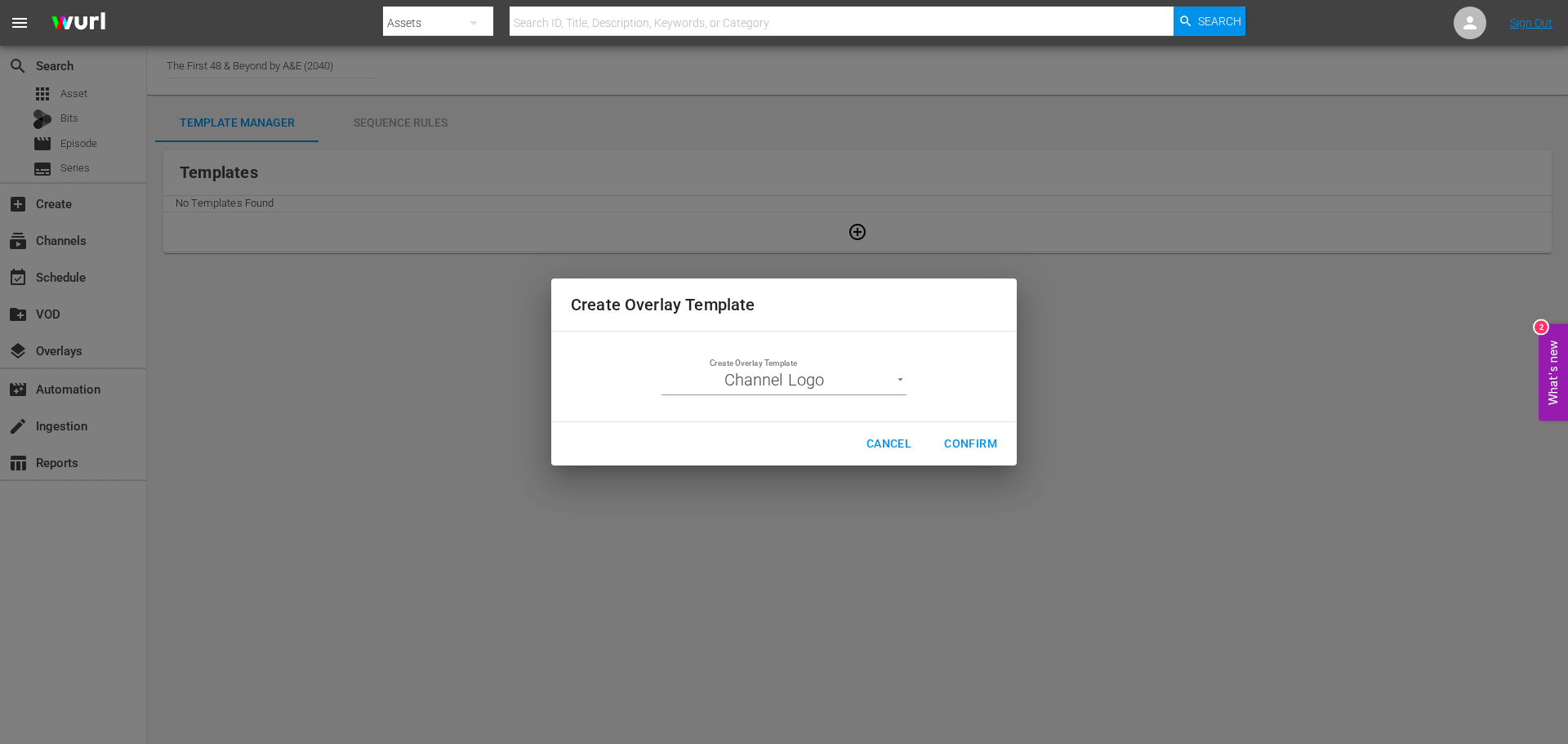 click on "Confirm" at bounding box center [970, 443] 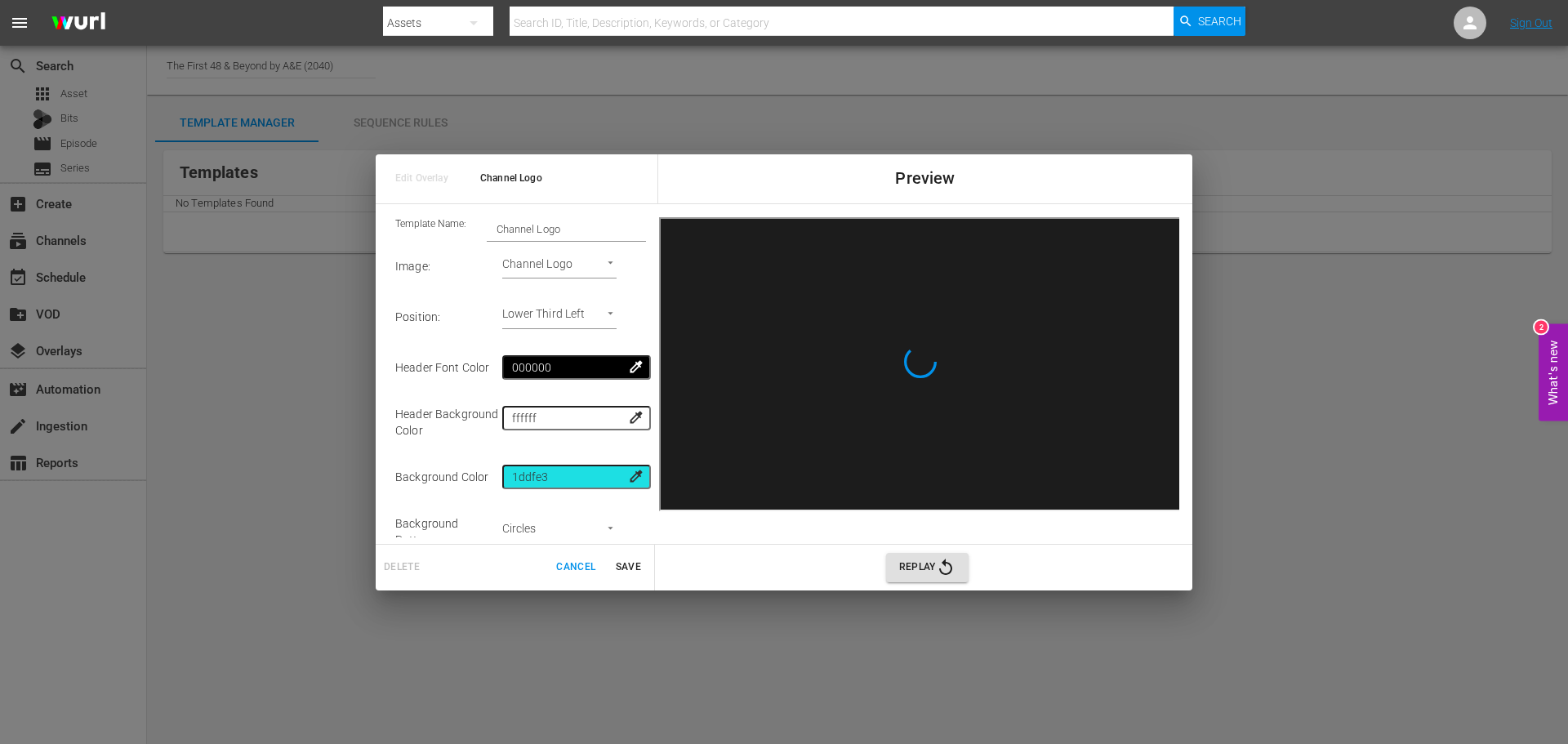 click on "Lower Third Left Lower Third Left" at bounding box center [574, 317] 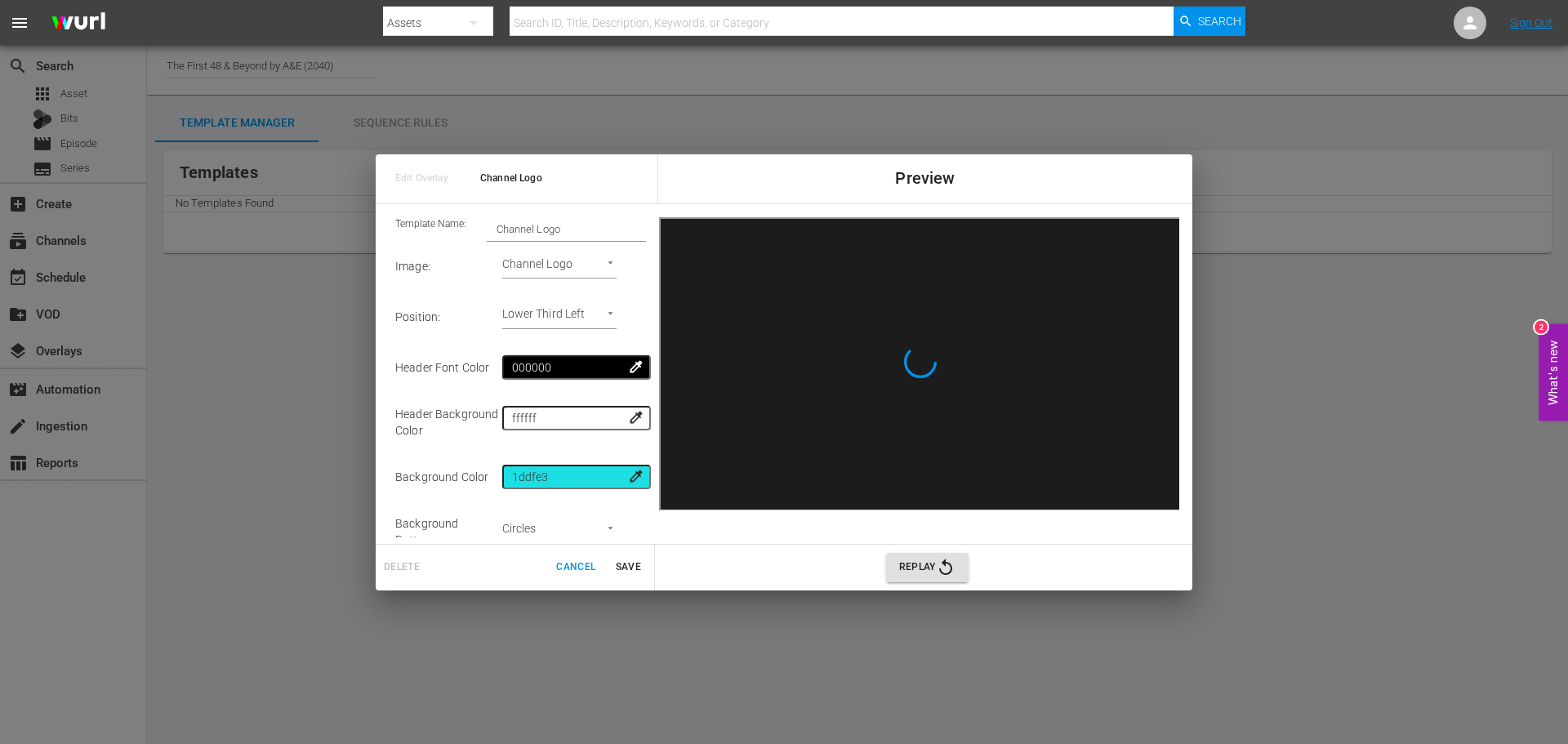 click on "menu Search By Assets Search ID, Title, Description, Keywords, or Category Search Sign Out search   Search apps Asset Bits movie Episode subtitles Series add_box   Create subscriptions   Channels event_available   Schedule create_new_folder   VOD layers   Overlays movie_filter   Automation create   Ingestion table_chart   Reports Channel Title The First 48 & Beyond by A&E (2040) Template Manager Sequence Rules Templates No Templates Found Rules Rule Name Created Applied To Status No rules found
What's new 2 Edit Overlay Channel Logo Preview Template Name: Channel Logo Image : Channel Logo Channel Logo Position : Lower Third Left Lower Third Left Header Font Color 000000 colorize Header Background Color ffffff colorize Background Color 1ddfe3 colorize Background Pattern : Circles background-image: url('[URL][DOMAIN_NAME]); Font : Quicksand quicksand Title Font Color ffffff Save" at bounding box center (784, 372) 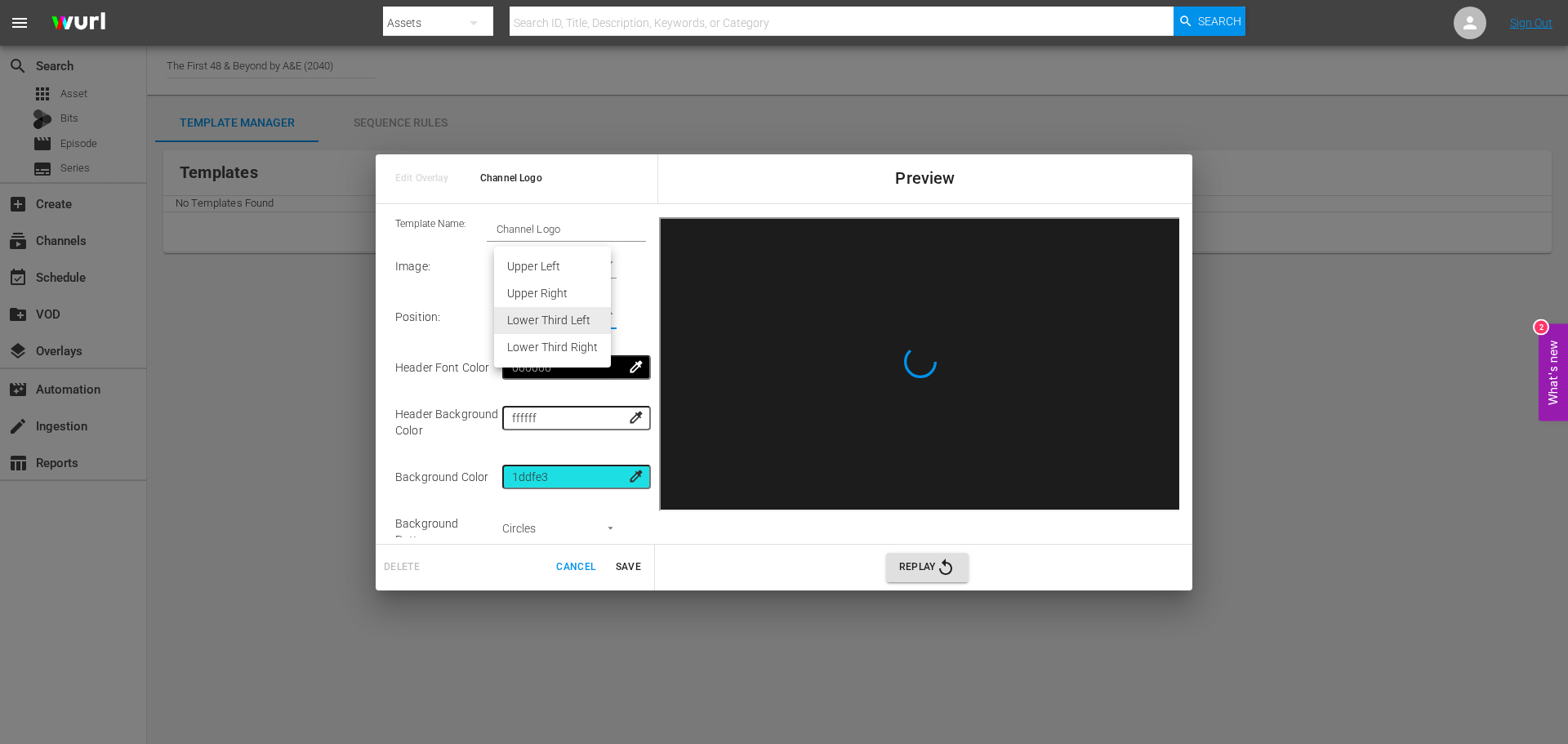 click on "Lower Third Right" at bounding box center [552, 347] 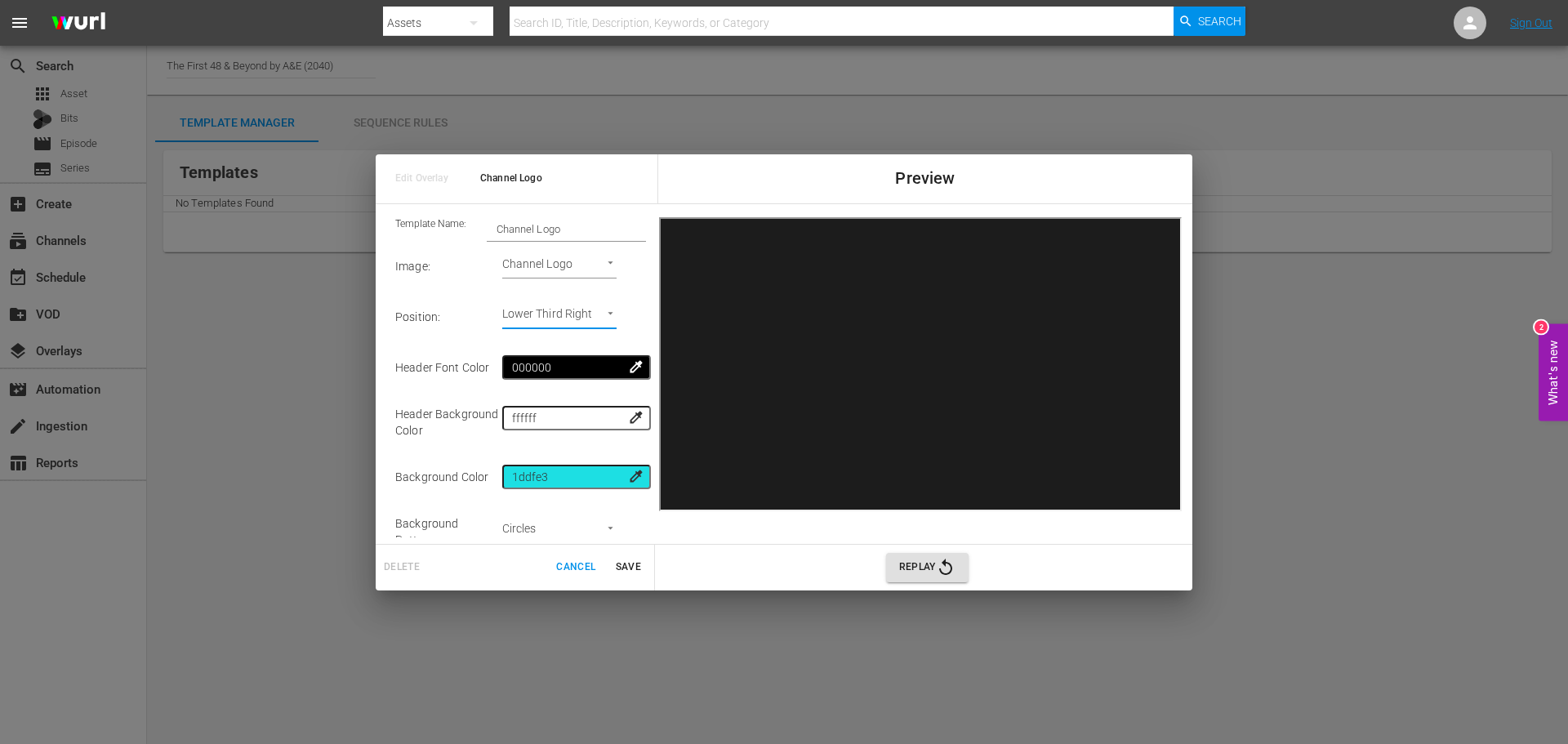 click on "menu Search By Assets Search ID, Title, Description, Keywords, or Category Search Sign Out search   Search apps Asset Bits movie Episode subtitles Series add_box   Create subscriptions   Channels event_available   Schedule create_new_folder   VOD layers   Overlays movie_filter   Automation create   Ingestion table_chart   Reports Channel Title The First 48 & Beyond by A&E (2040) Template Manager Sequence Rules Templates No Templates Found Rules Rule Name Created Applied To Status No rules found
What's new 2 Edit Overlay Channel Logo Preview Template Name: Channel Logo Image : Channel Logo Channel Logo Position : Lower Third Right Lower Third Right Header Font Color 000000 colorize Header Background Color ffffff colorize Background Color 1ddfe3 colorize Background Pattern : Circles background-image: url('[URL][DOMAIN_NAME]); Font : Quicksand quicksand Title Font Color ffffff" at bounding box center [784, 372] 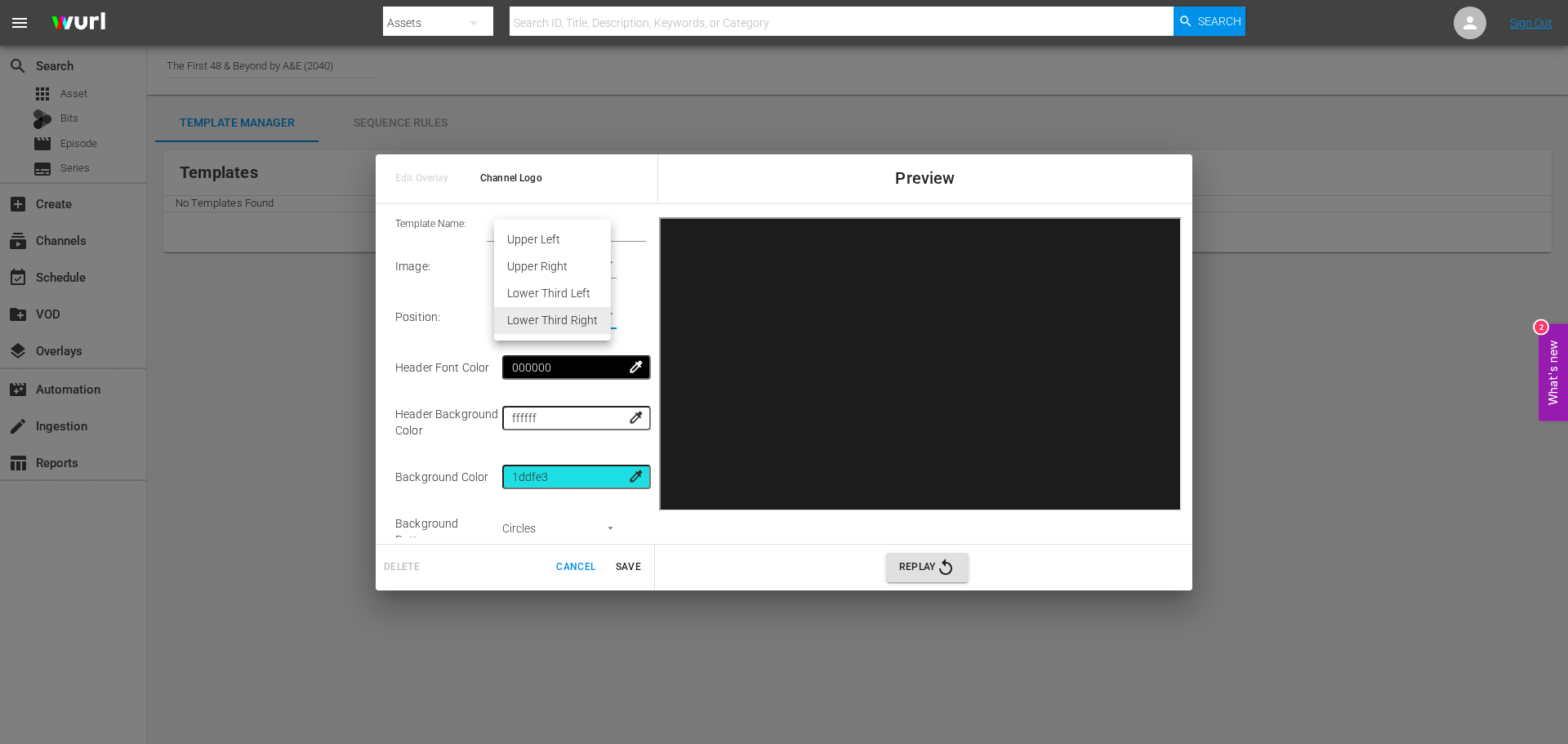 click on "Lower Third Right" at bounding box center [552, 320] 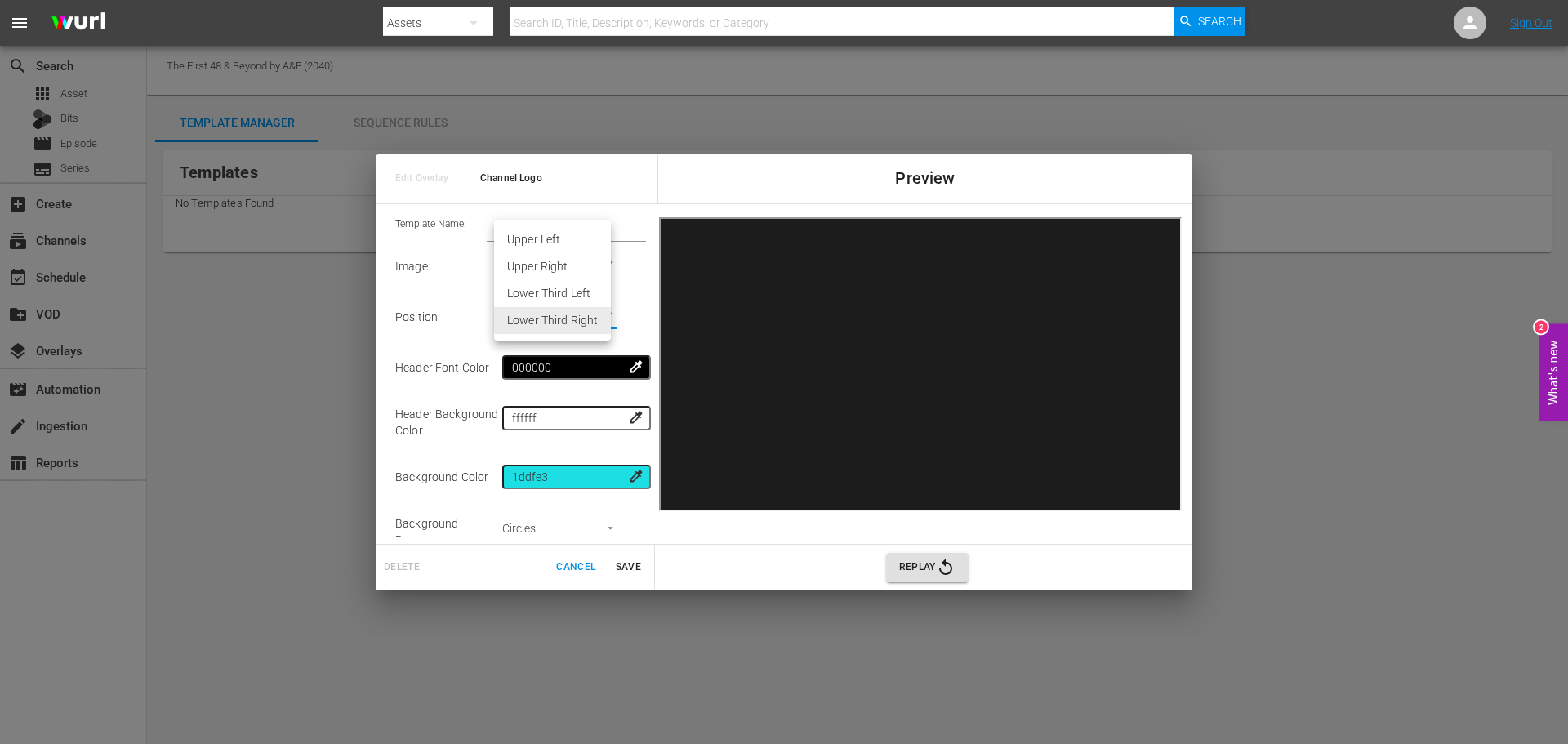 click on "menu Search By Assets Search ID, Title, Description, Keywords, or Category Search Sign Out search   Search apps Asset Bits movie Episode subtitles Series add_box   Create subscriptions   Channels event_available   Schedule create_new_folder   VOD layers   Overlays movie_filter   Automation create   Ingestion table_chart   Reports Channel Title The First 48 & Beyond by A&E (2040) Template Manager Sequence Rules Templates No Templates Found Rules Rule Name Created Applied To Status No rules found
What's new 2 Edit Overlay Channel Logo Preview Template Name: Channel Logo Image : Channel Logo Channel Logo Position : Lower Third Right Lower Third Right Header Font Color 000000 colorize Header Background Color ffffff colorize Background Color 1ddfe3 colorize Background Pattern : Circles background-image: url('[URL][DOMAIN_NAME]); Font : Quicksand quicksand Title Font Color ffffff" at bounding box center [784, 372] 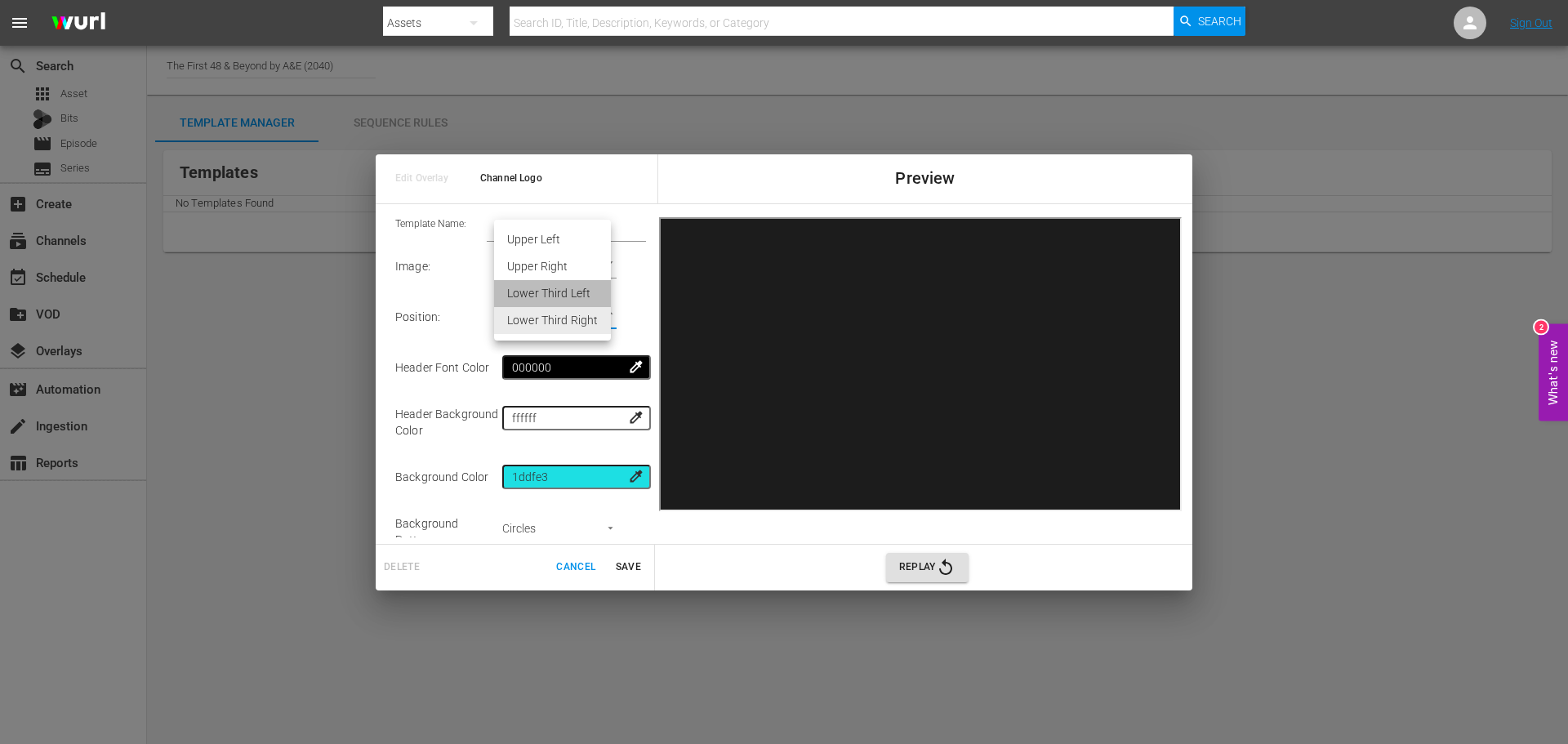 click on "Lower Third Left" at bounding box center (552, 293) 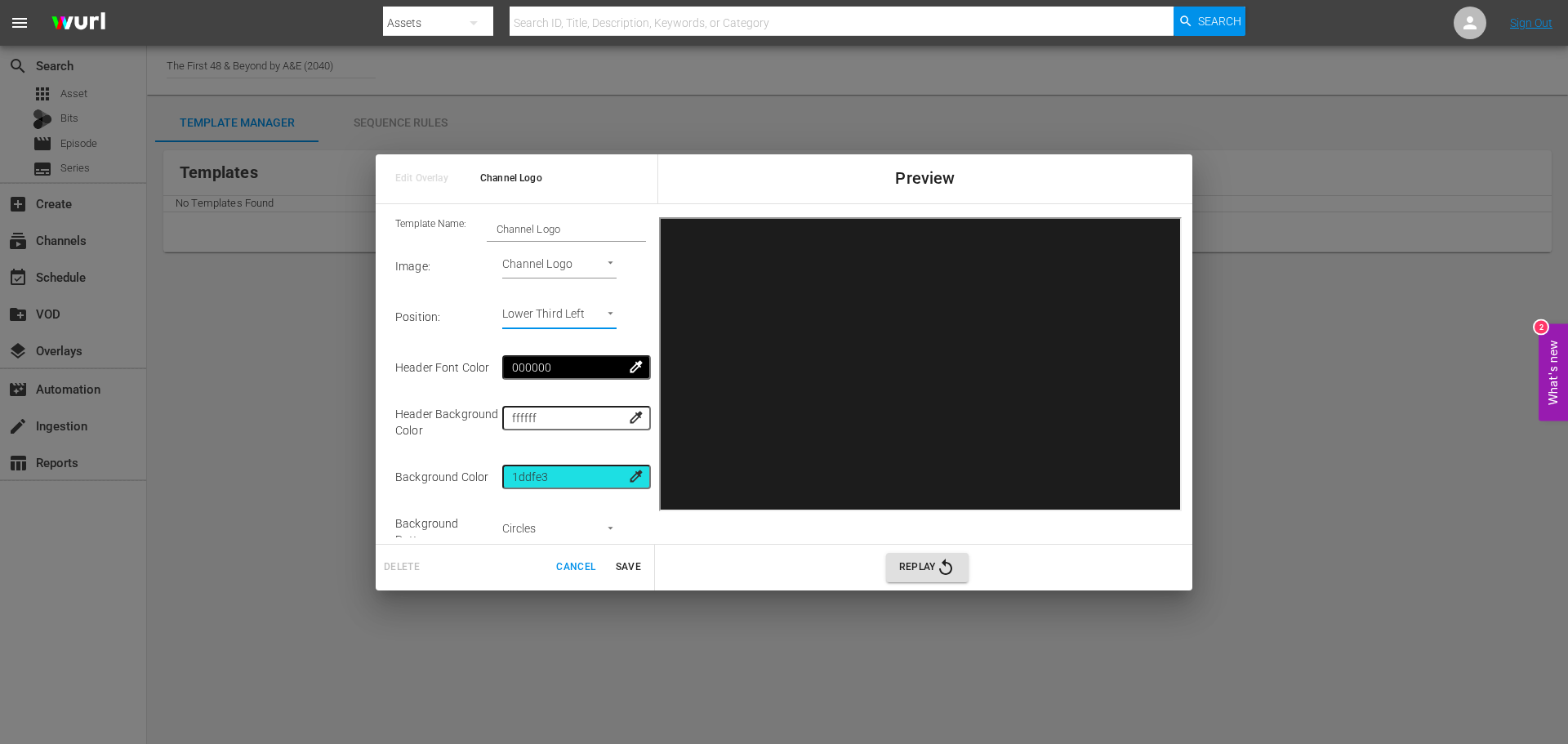 click on "menu Search By Assets Search ID, Title, Description, Keywords, or Category Search Sign Out search   Search apps Asset Bits movie Episode subtitles Series add_box   Create subscriptions   Channels event_available   Schedule create_new_folder   VOD layers   Overlays movie_filter   Automation create   Ingestion table_chart   Reports Channel Title The First 48 & Beyond by A&E (2040) Template Manager Sequence Rules Templates No Templates Found Rules Rule Name Created Applied To Status No rules found
What's new 2 Edit Overlay Channel Logo Preview Template Name: Channel Logo Image : Channel Logo Channel Logo Position : Lower Third Left Lower Third Left Header Font Color 000000 colorize Header Background Color ffffff colorize Background Color 1ddfe3 colorize Background Pattern : Circles background-image: url('[URL][DOMAIN_NAME]); Font : Quicksand quicksand Title Font Color ffffff Save" at bounding box center (784, 372) 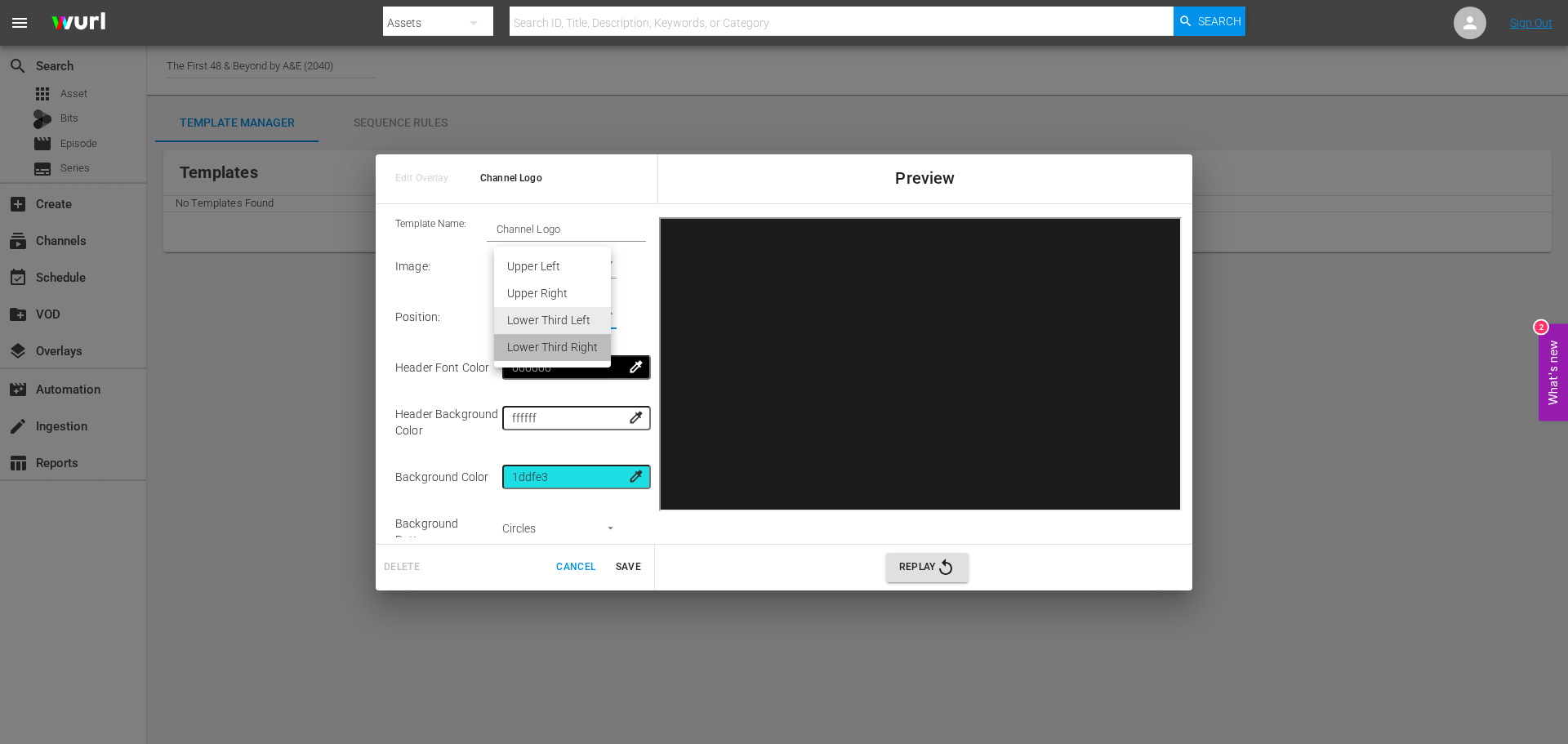 click on "Lower Third Right" at bounding box center [552, 347] 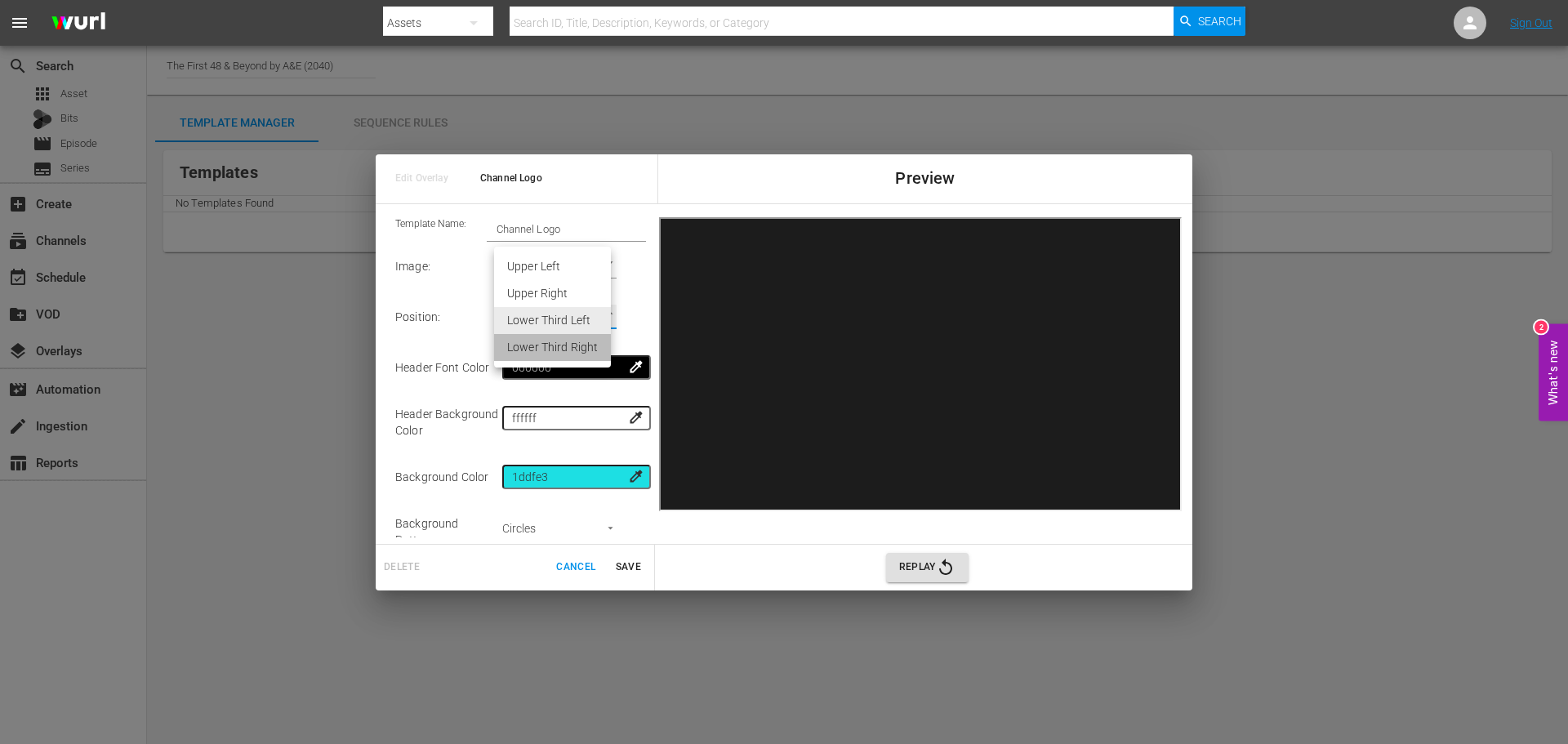 type on "Lower Third Right" 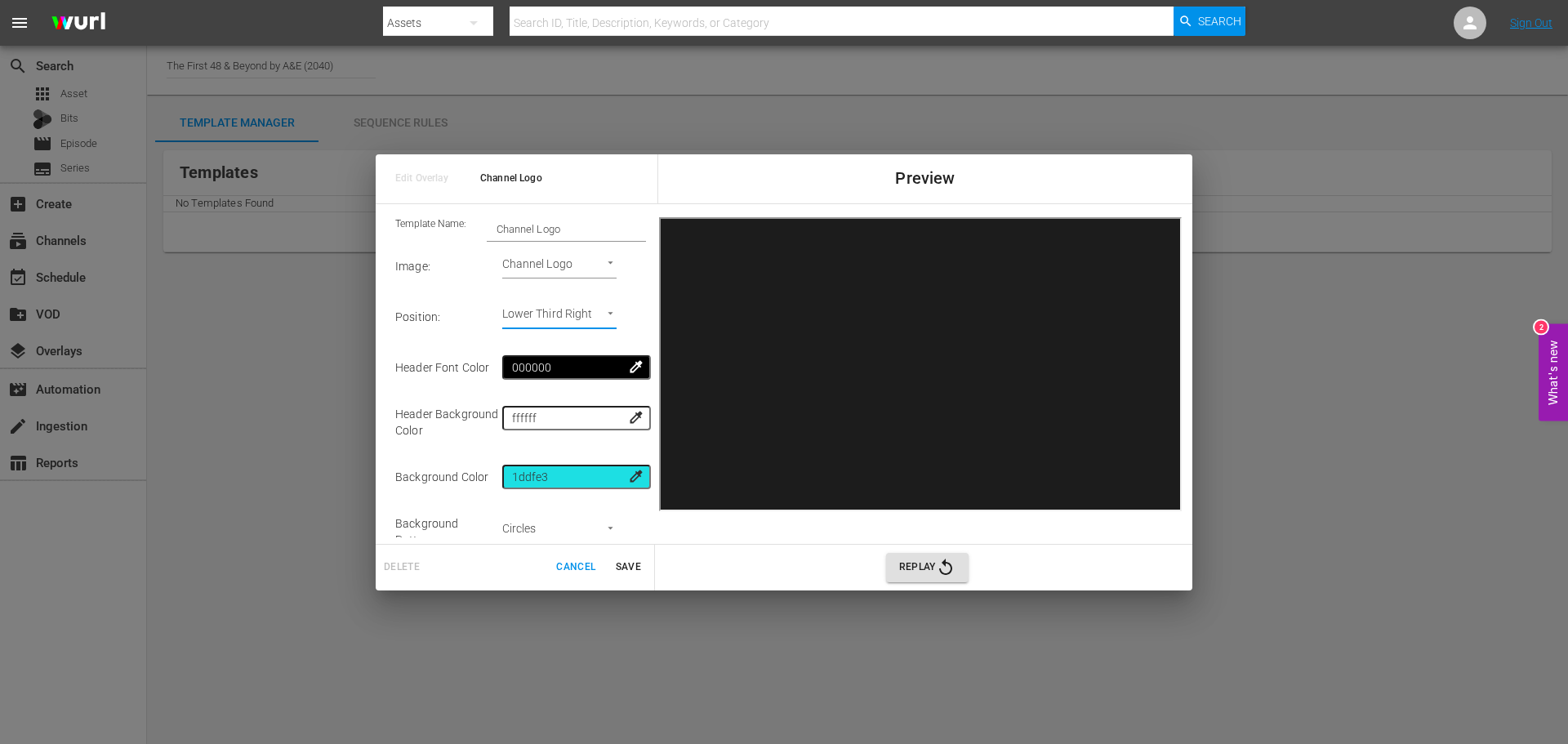 click on "Save" at bounding box center [628, 567] 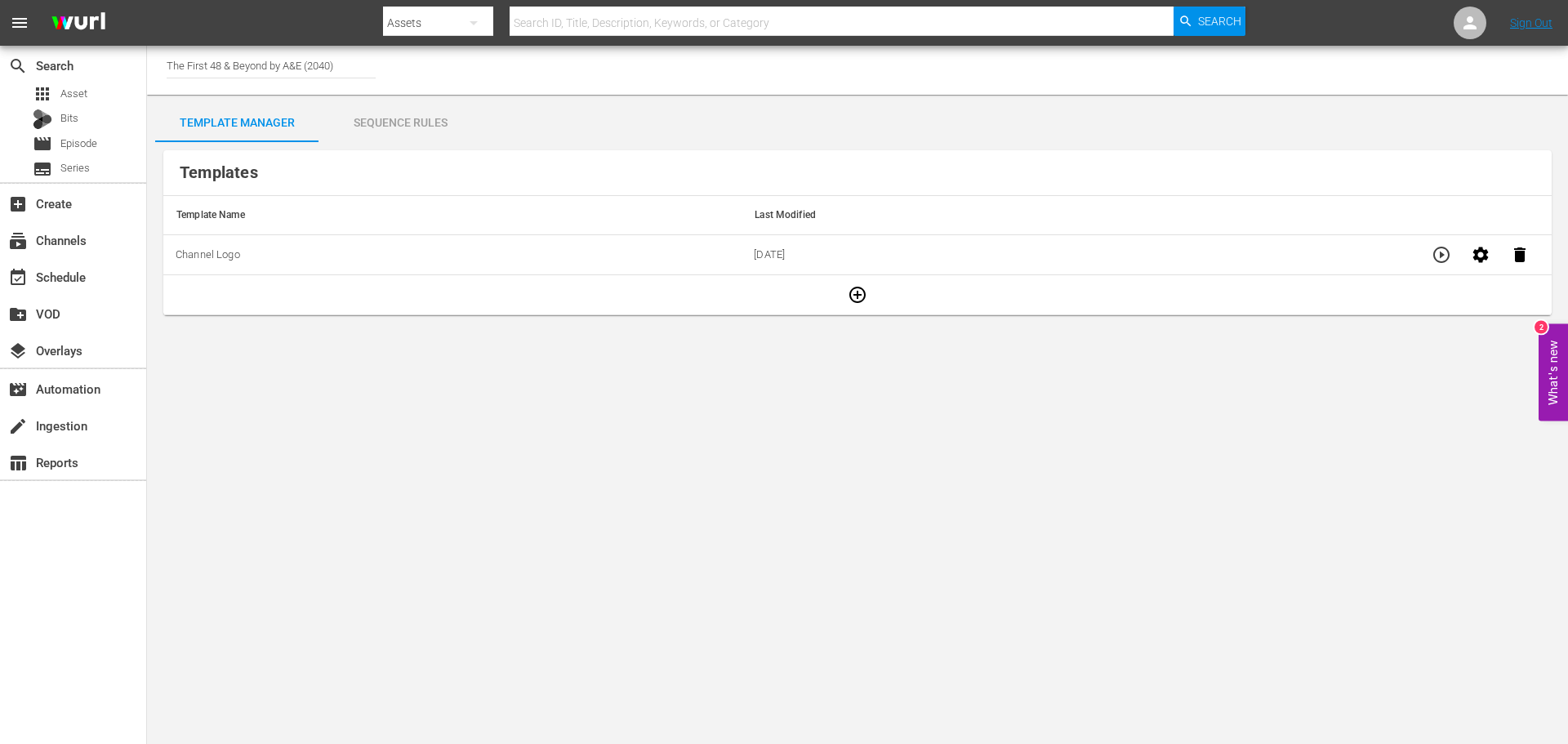 click on "Sequence Rules" at bounding box center [400, 123] 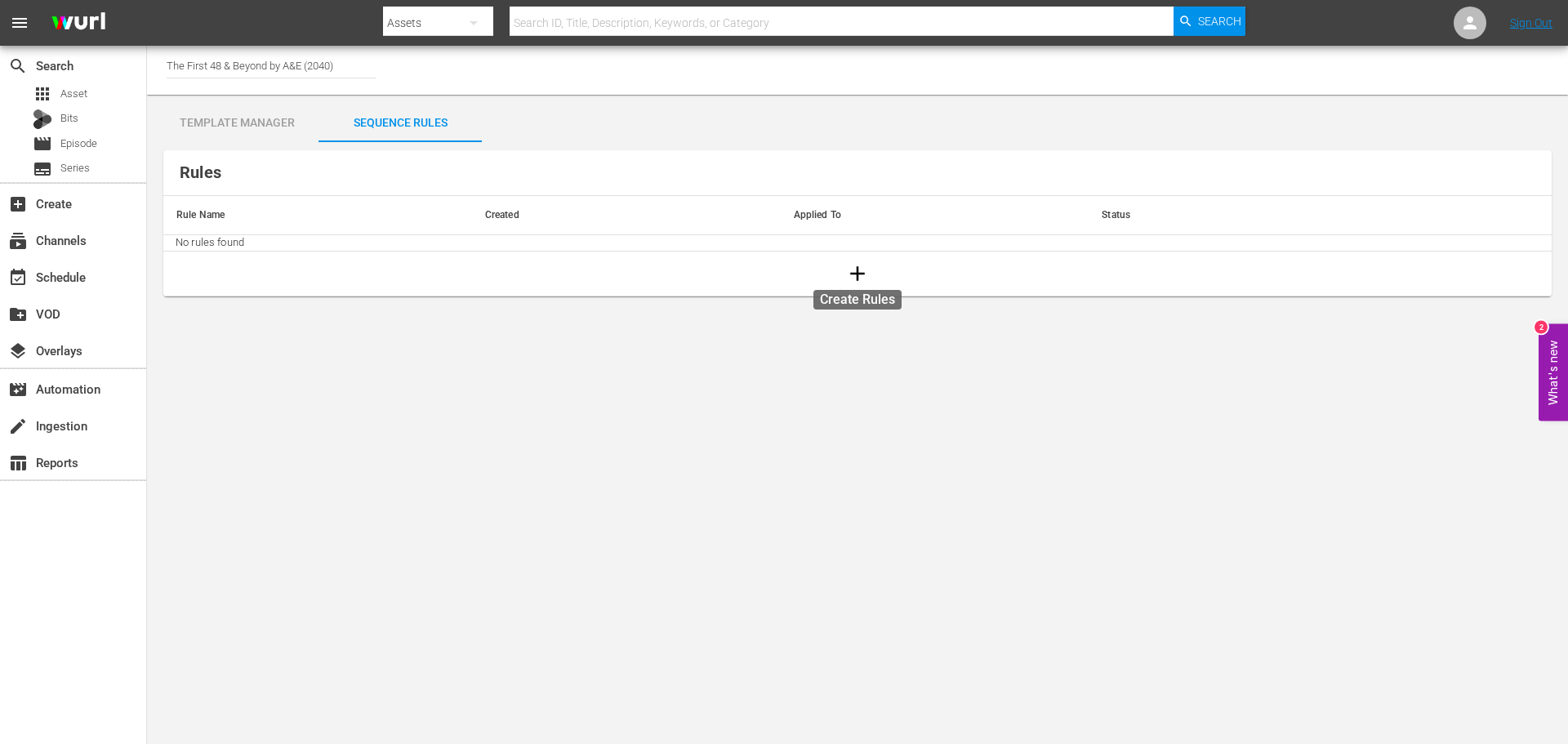 click 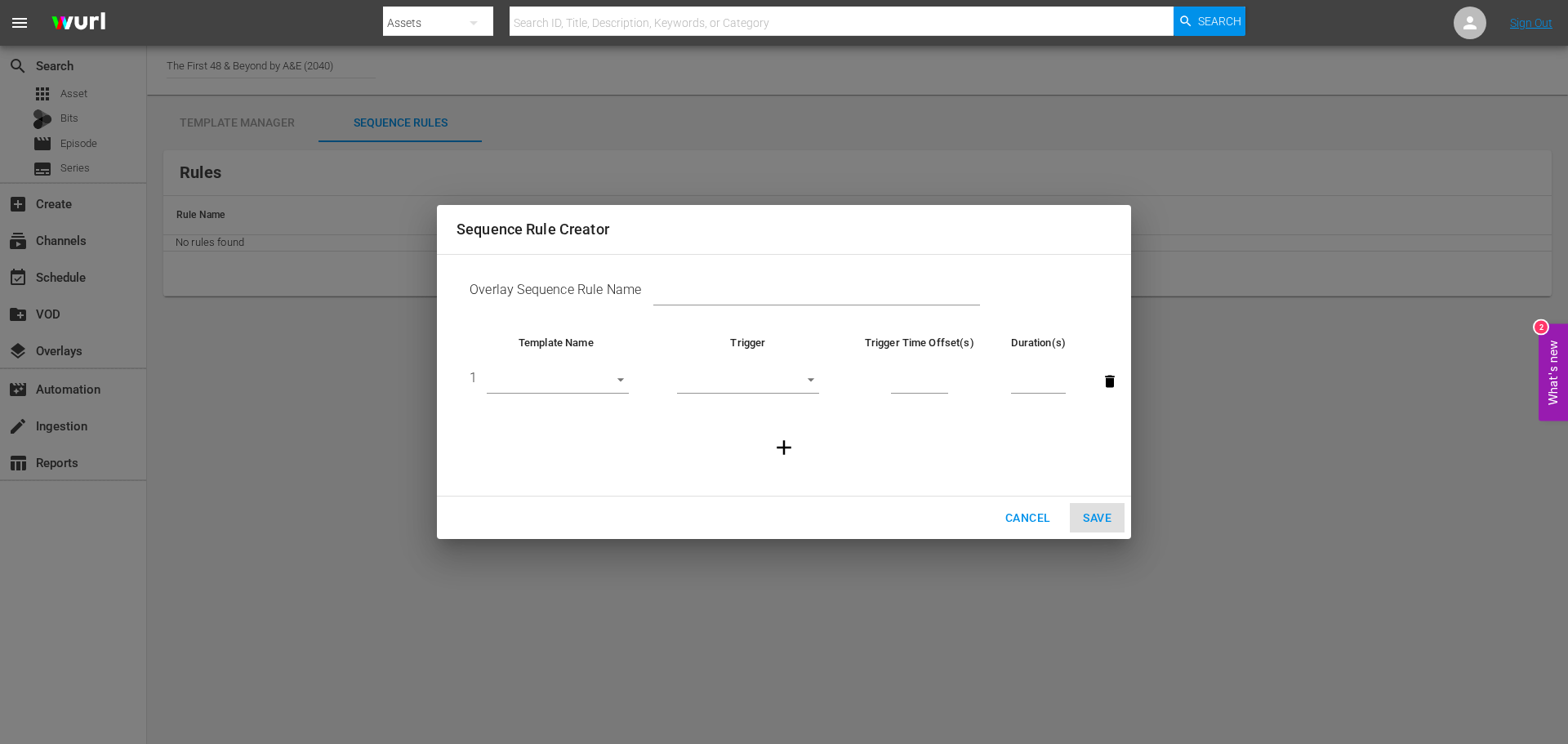 click at bounding box center (817, 293) 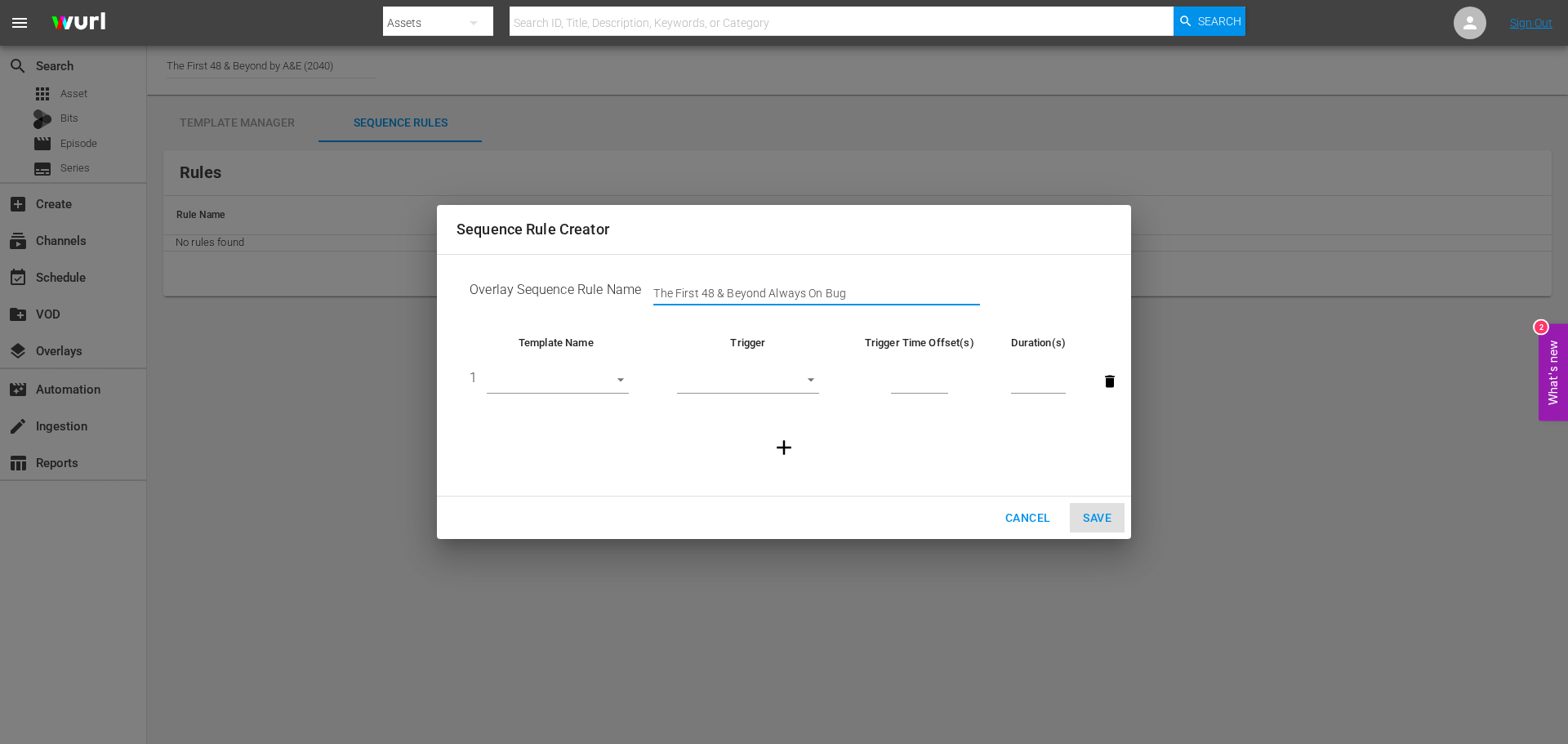 type on "The First 48 & Beyond Always On Bug" 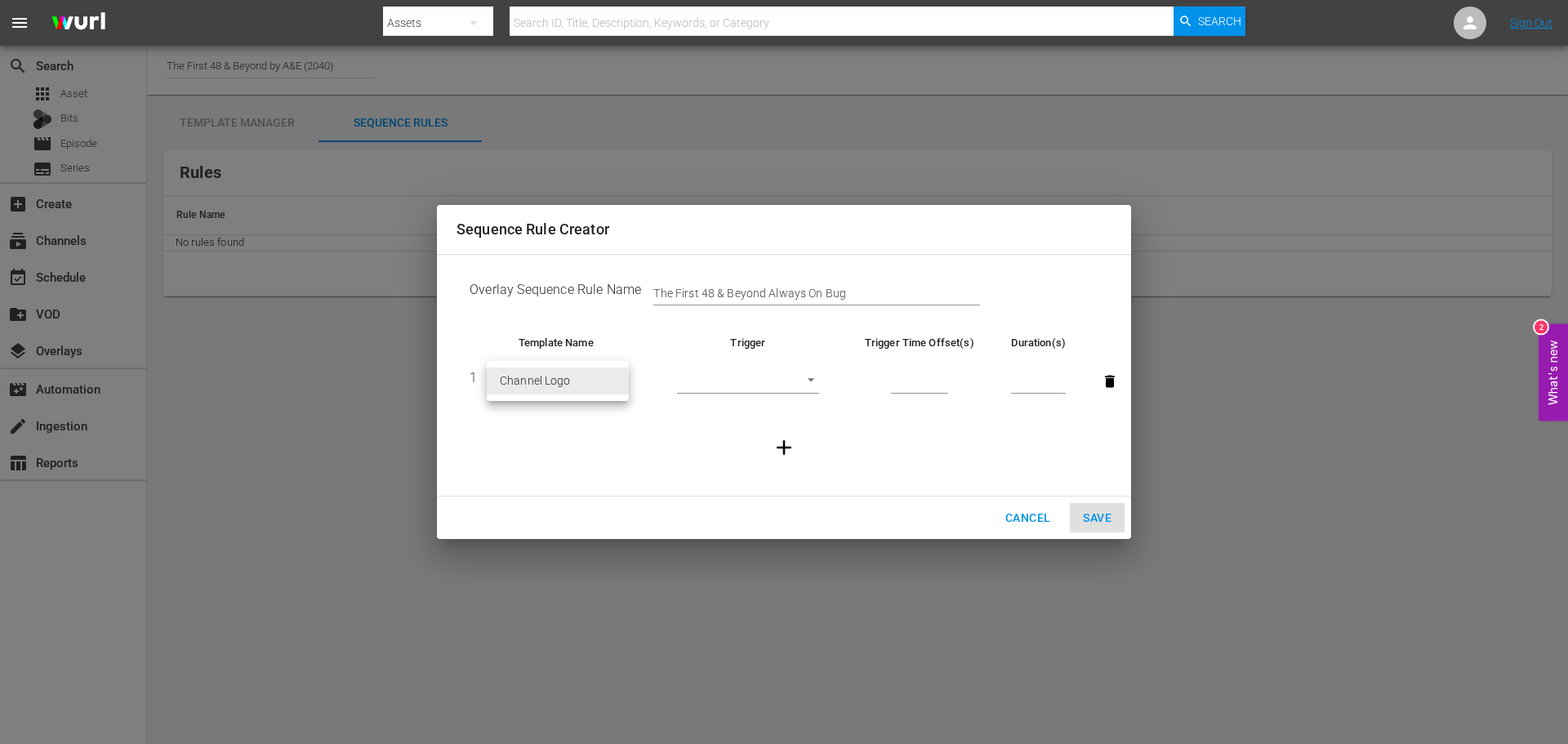 click on "menu Search By Assets Search ID, Title, Description, Keywords, or Category Search Sign Out search   Search apps Asset Bits movie Episode subtitles Series add_box   Create subscriptions   Channels event_available   Schedule create_new_folder   VOD layers   Overlays movie_filter   Automation create   Ingestion table_chart   Reports Channel Title The First 48 & Beyond by A&E (2040) Template Manager Sequence Rules Templates Template Name Last Modified Channel Logo [DATE] Rules Rule Name Created Applied To Status No rules found
What's new 2 Sequence Rule Creator Overlay Sequence Rule Name The First 48 & Beyond Always On Bug Template Name Trigger Trigger Time Offset(s) Duration(s) 1 ​ ​ Cancel Save Channel Logo" at bounding box center (784, 372) 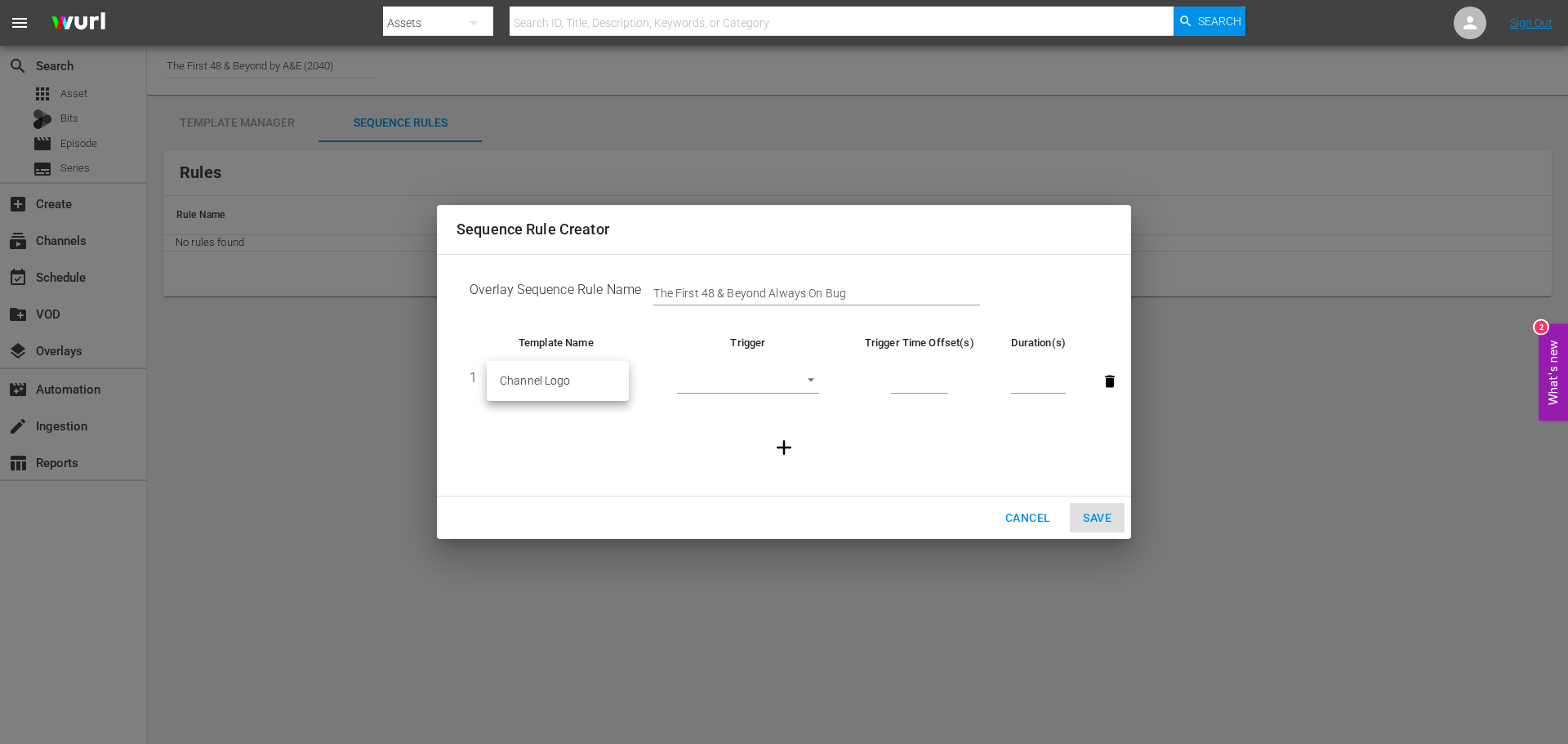 click on "Channel Logo" at bounding box center [558, 381] 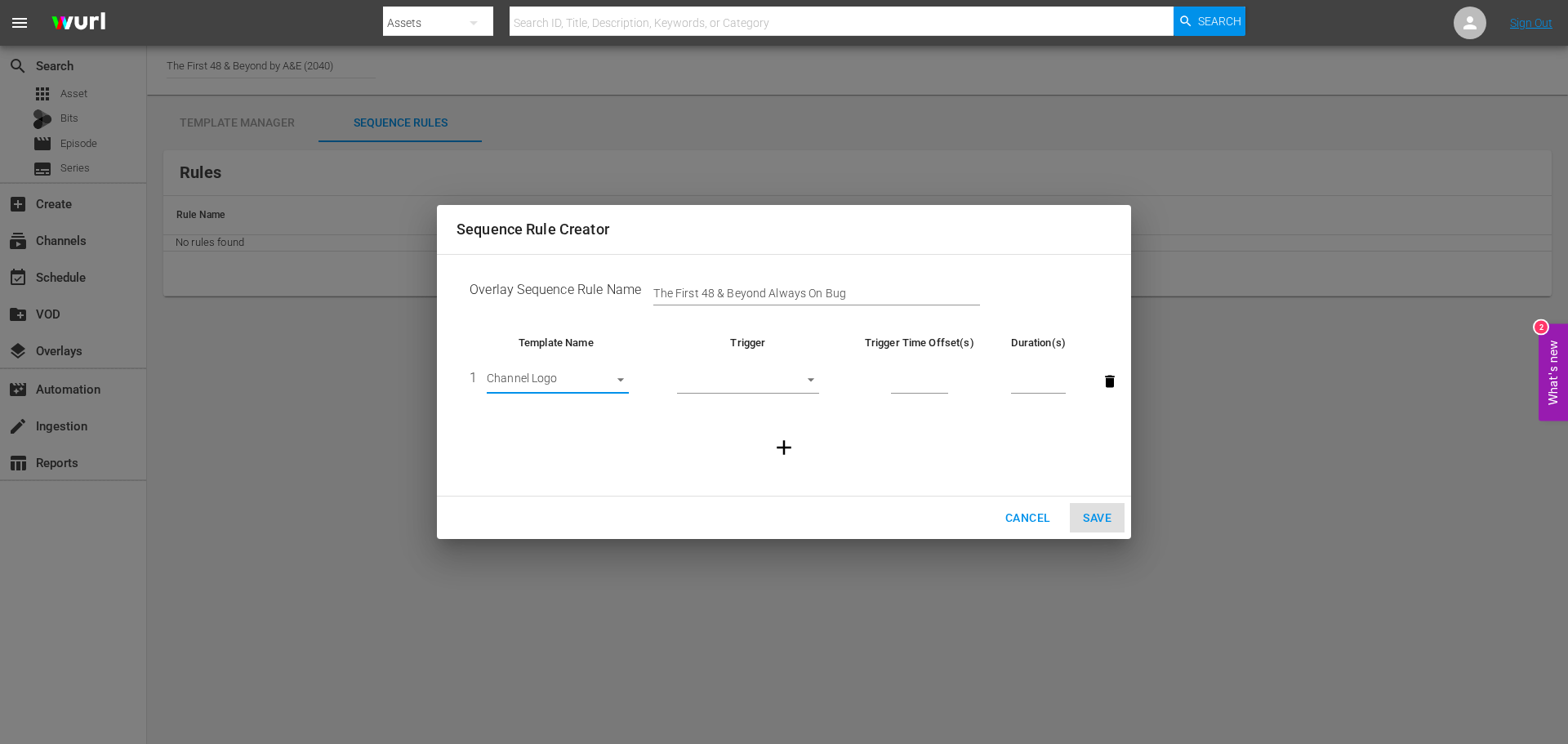 click on "menu Search By Assets Search ID, Title, Description, Keywords, or Category Search Sign Out search   Search apps Asset Bits movie Episode subtitles Series add_box   Create subscriptions   Channels event_available   Schedule create_new_folder   VOD layers   Overlays movie_filter   Automation create   Ingestion table_chart   Reports Channel Title The First 48 & Beyond by A&E (2040) Template Manager Sequence Rules Templates Template Name Last Modified Channel Logo [DATE] Rules Rule Name Created Applied To Status No rules found
What's new 2 Sequence Rule Creator Overlay Sequence Rule Name The First 48 & Beyond Always On Bug Template Name Trigger Trigger Time Offset(s) Duration(s) 1 Channel Logo 30285 ​ Cancel Save" at bounding box center [784, 372] 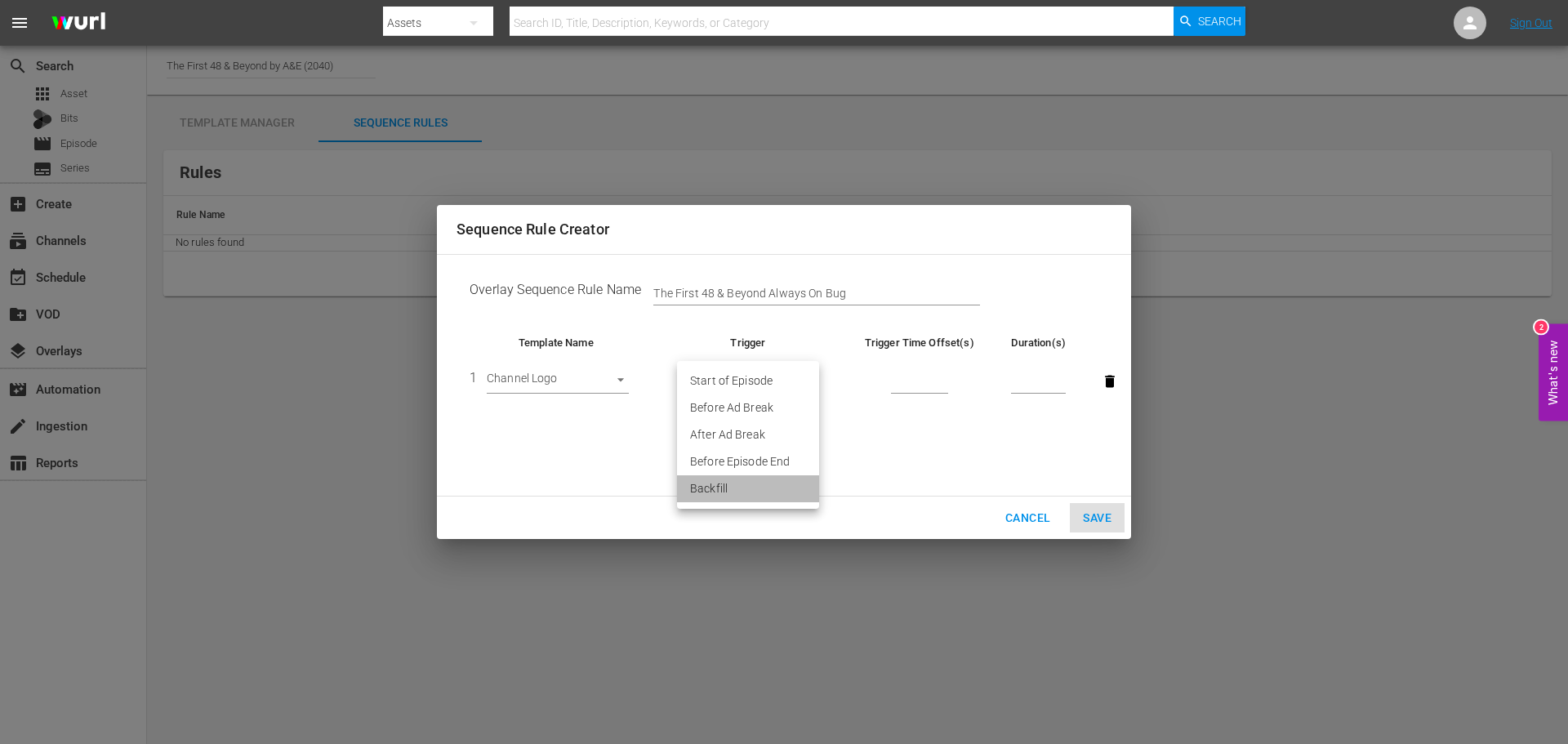 click on "Backfill" at bounding box center (748, 488) 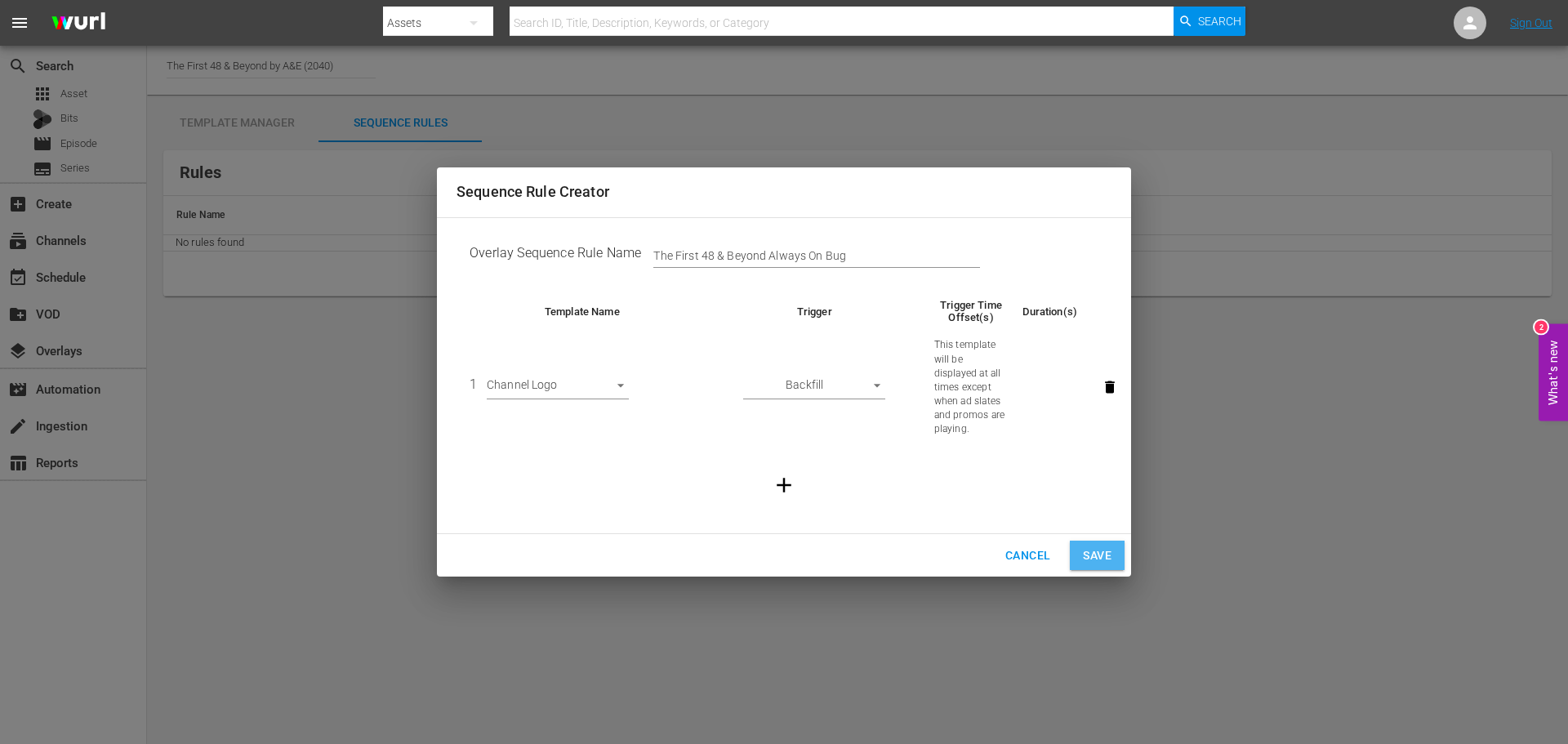 click on "Save" at bounding box center (1097, 555) 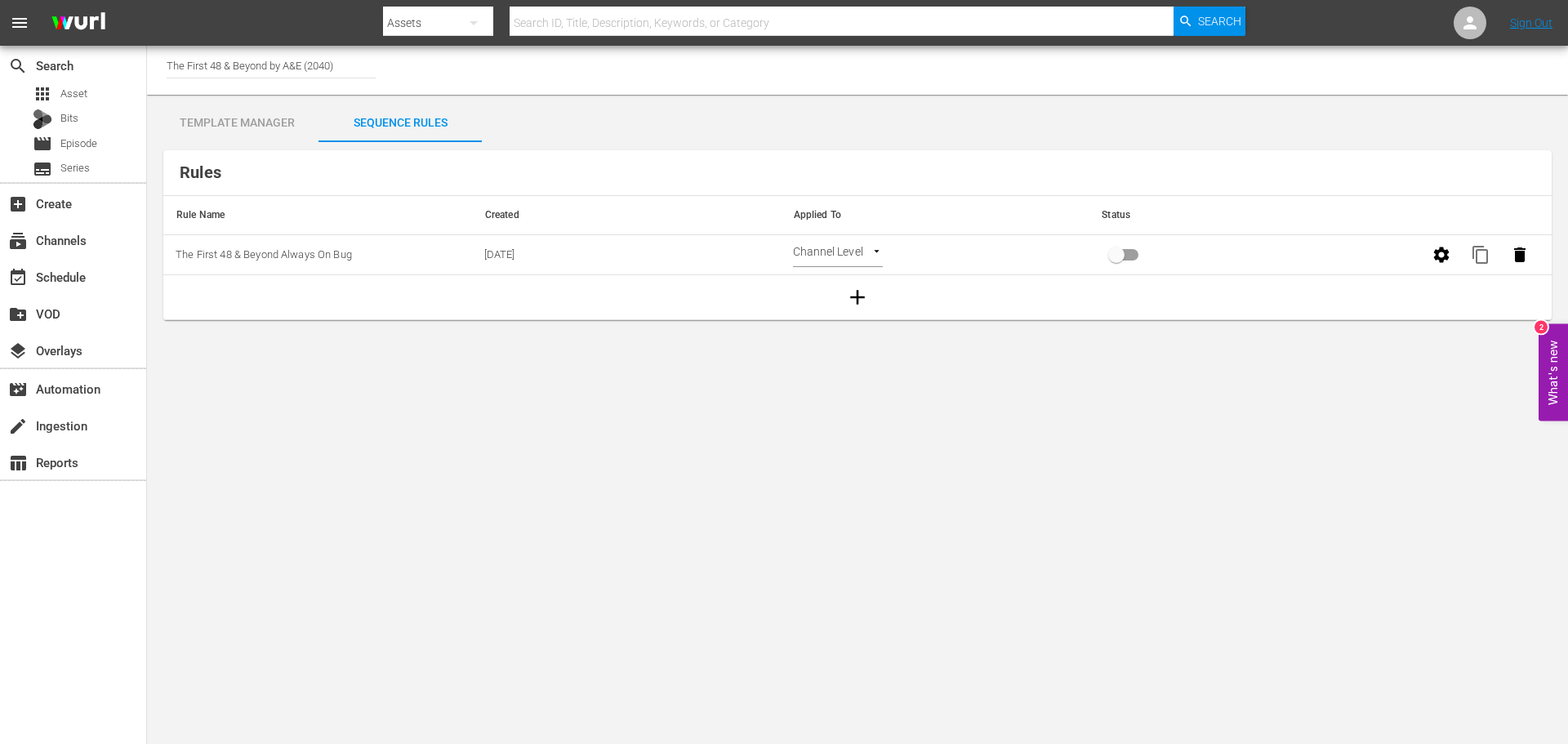 click at bounding box center (1116, 258) 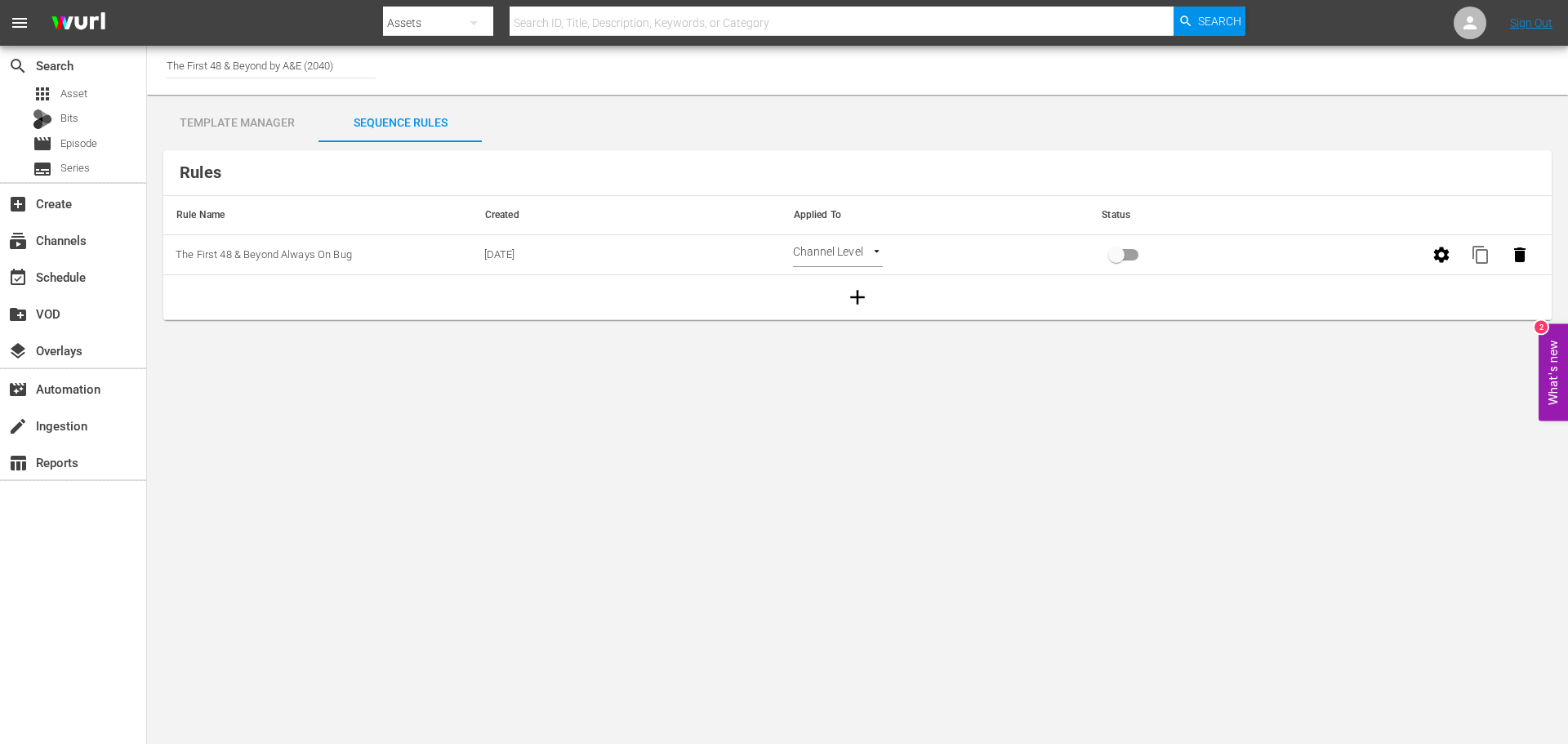 checkbox on "true" 